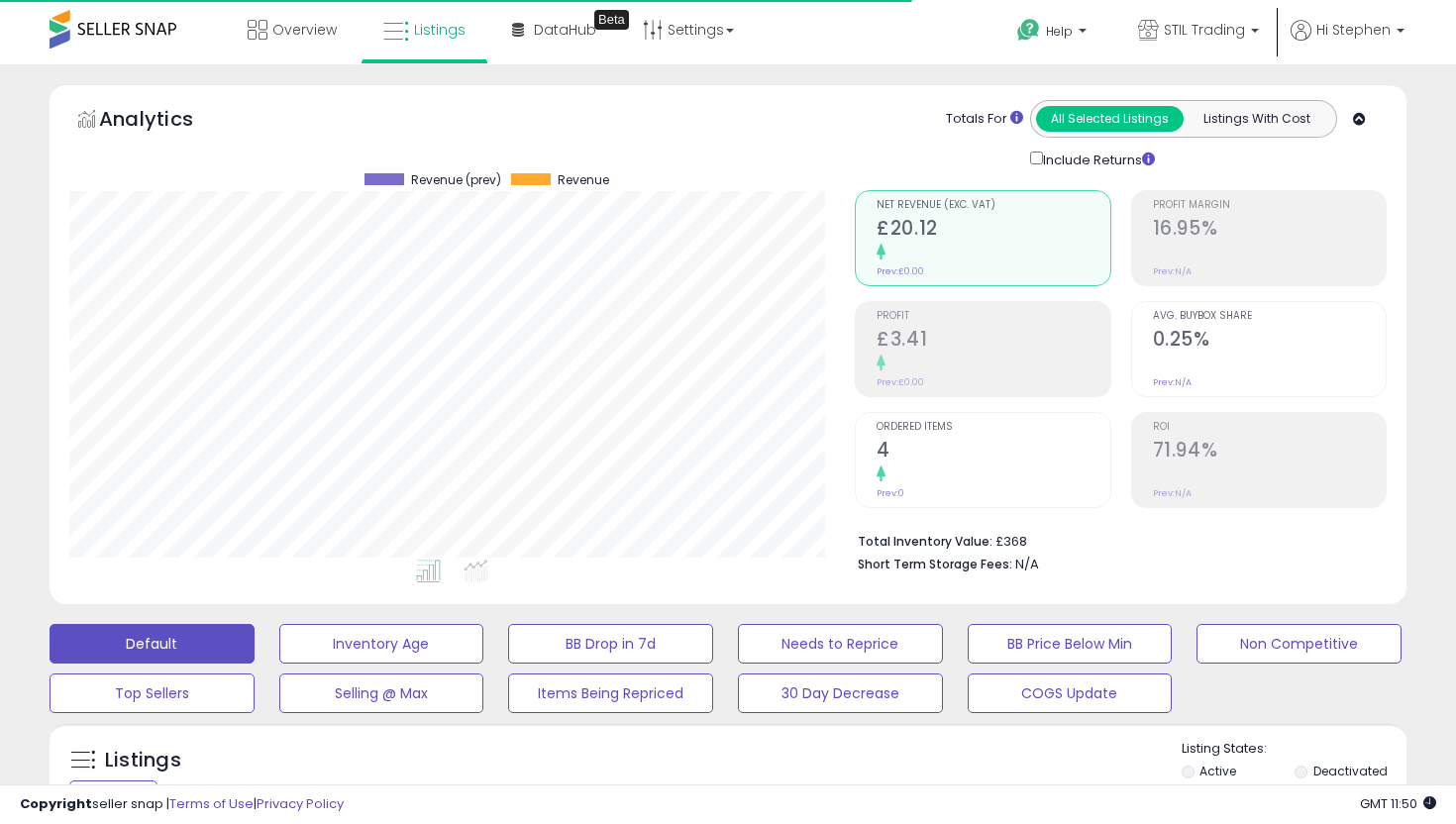 scroll, scrollTop: 786, scrollLeft: 0, axis: vertical 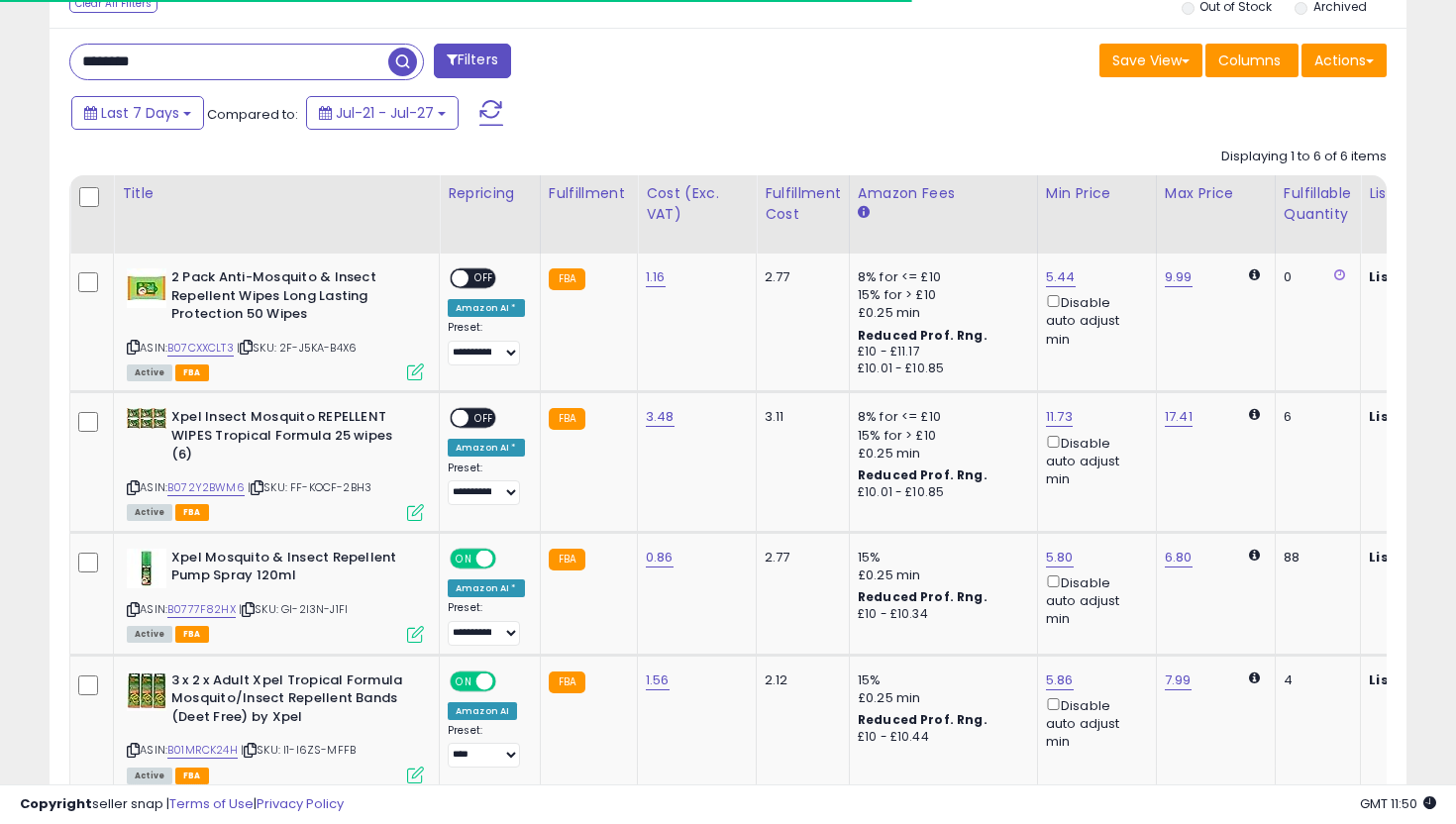 click at bounding box center [402, 61] 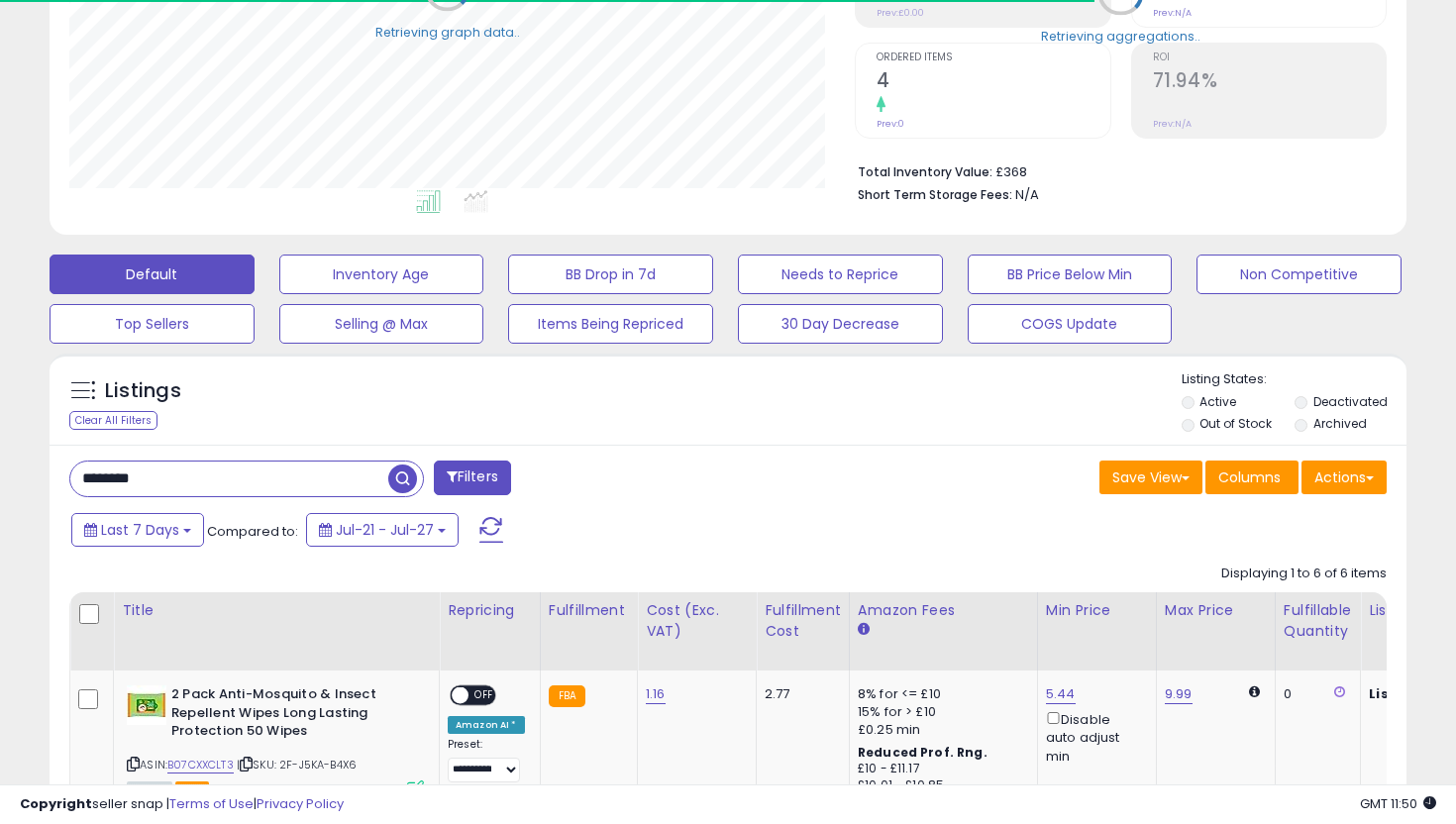 scroll, scrollTop: 786, scrollLeft: 0, axis: vertical 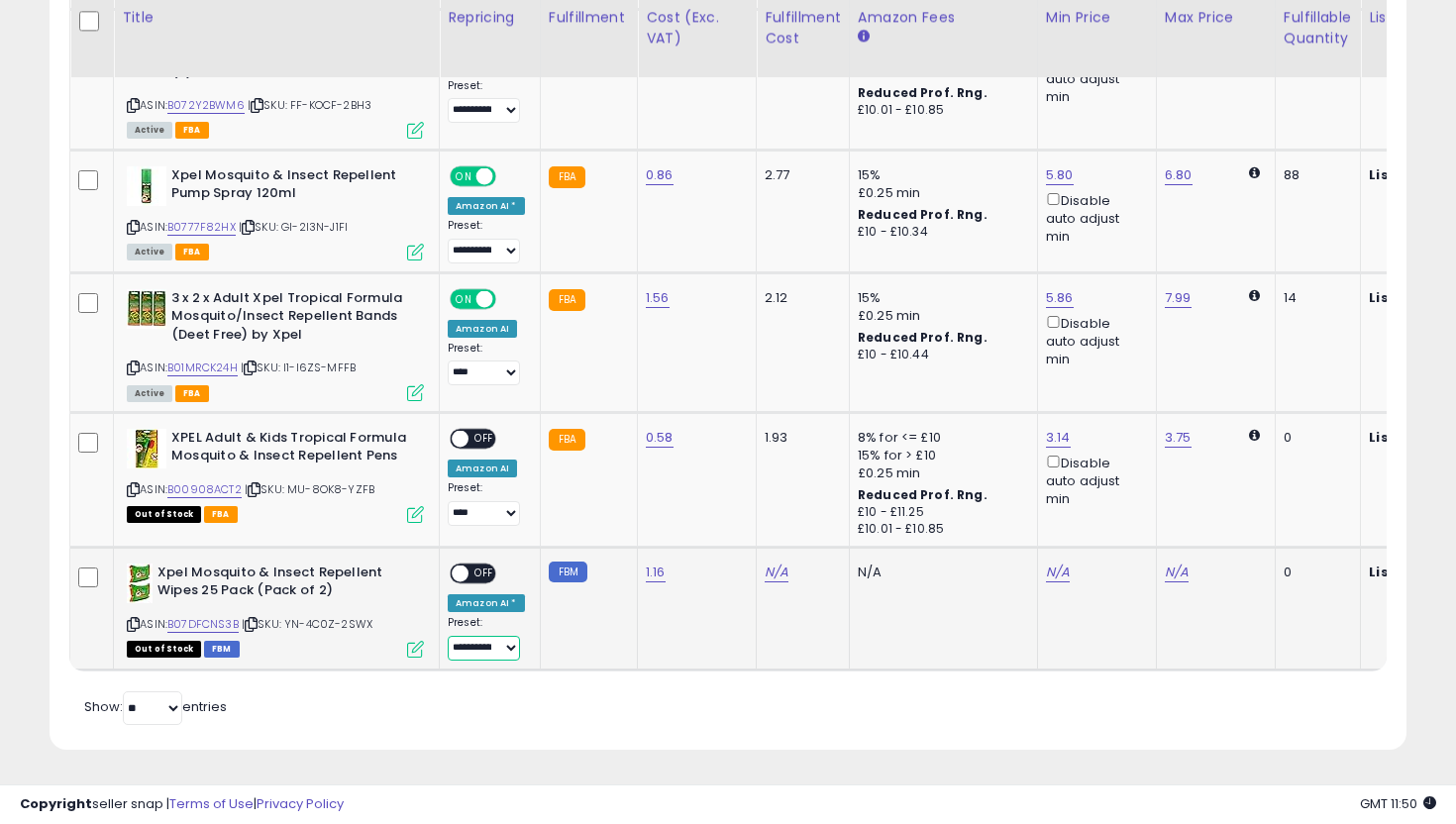 click on "**********" at bounding box center [483, 648] 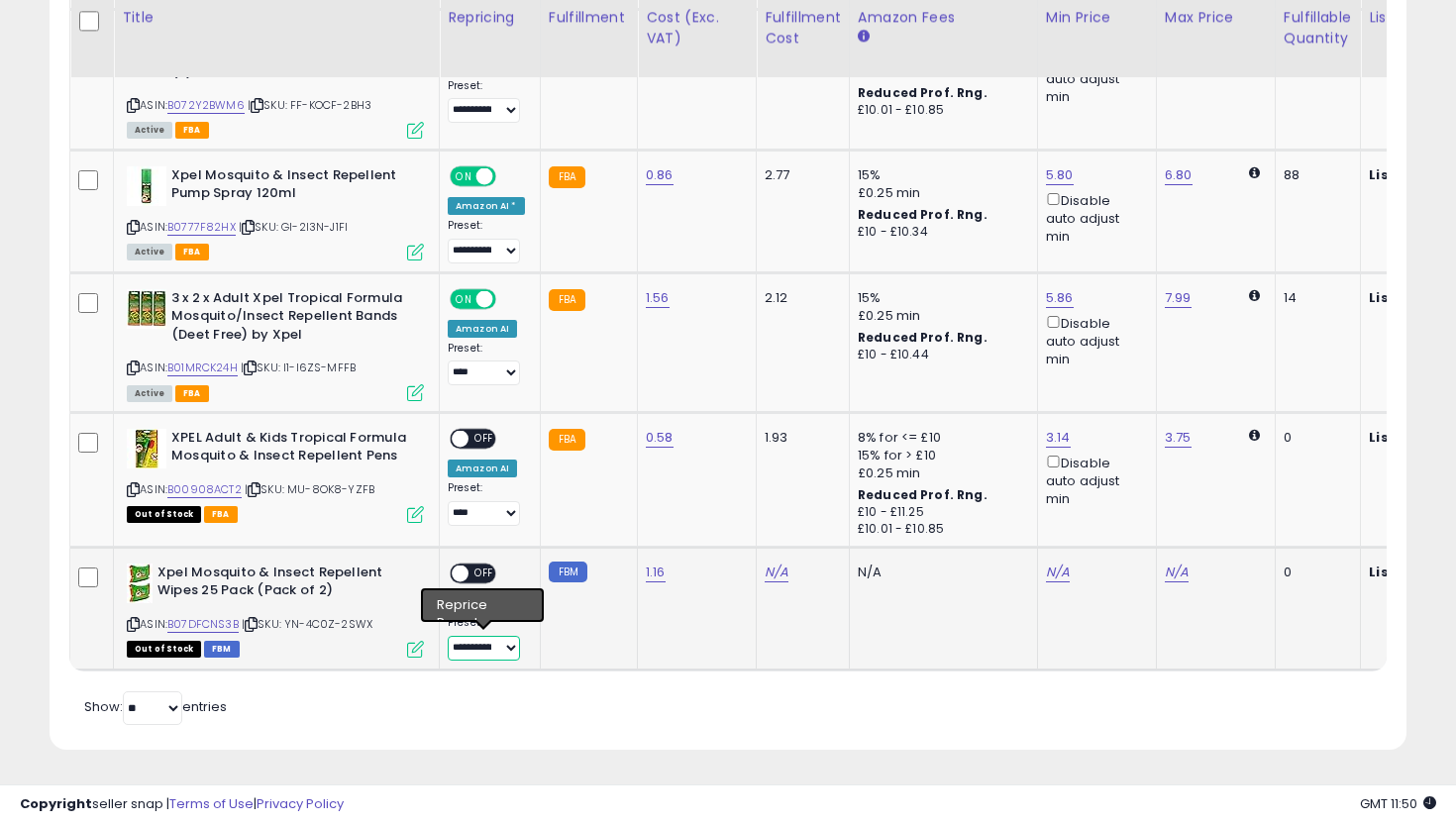 select on "****" 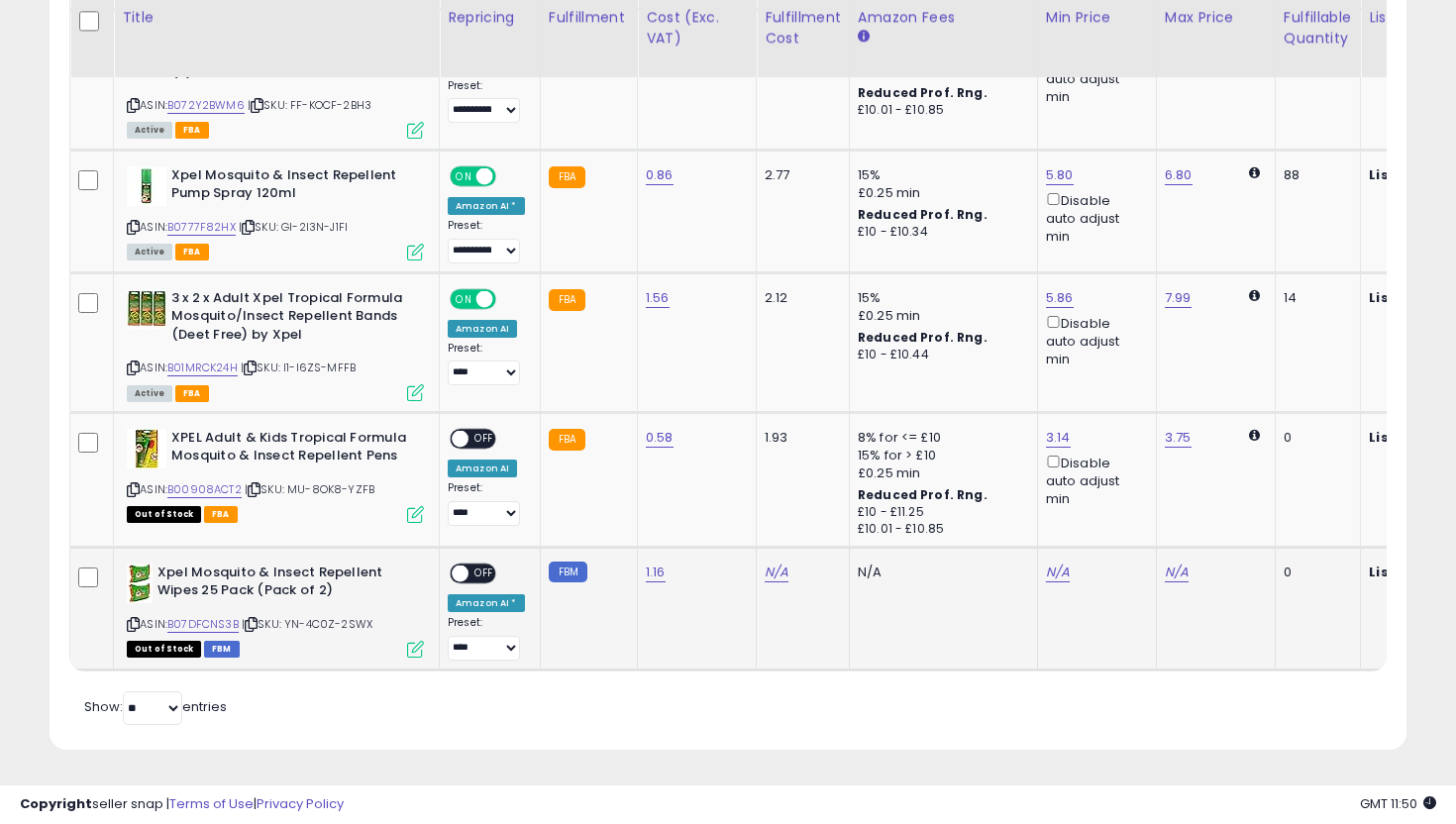 click at bounding box center [415, 649] 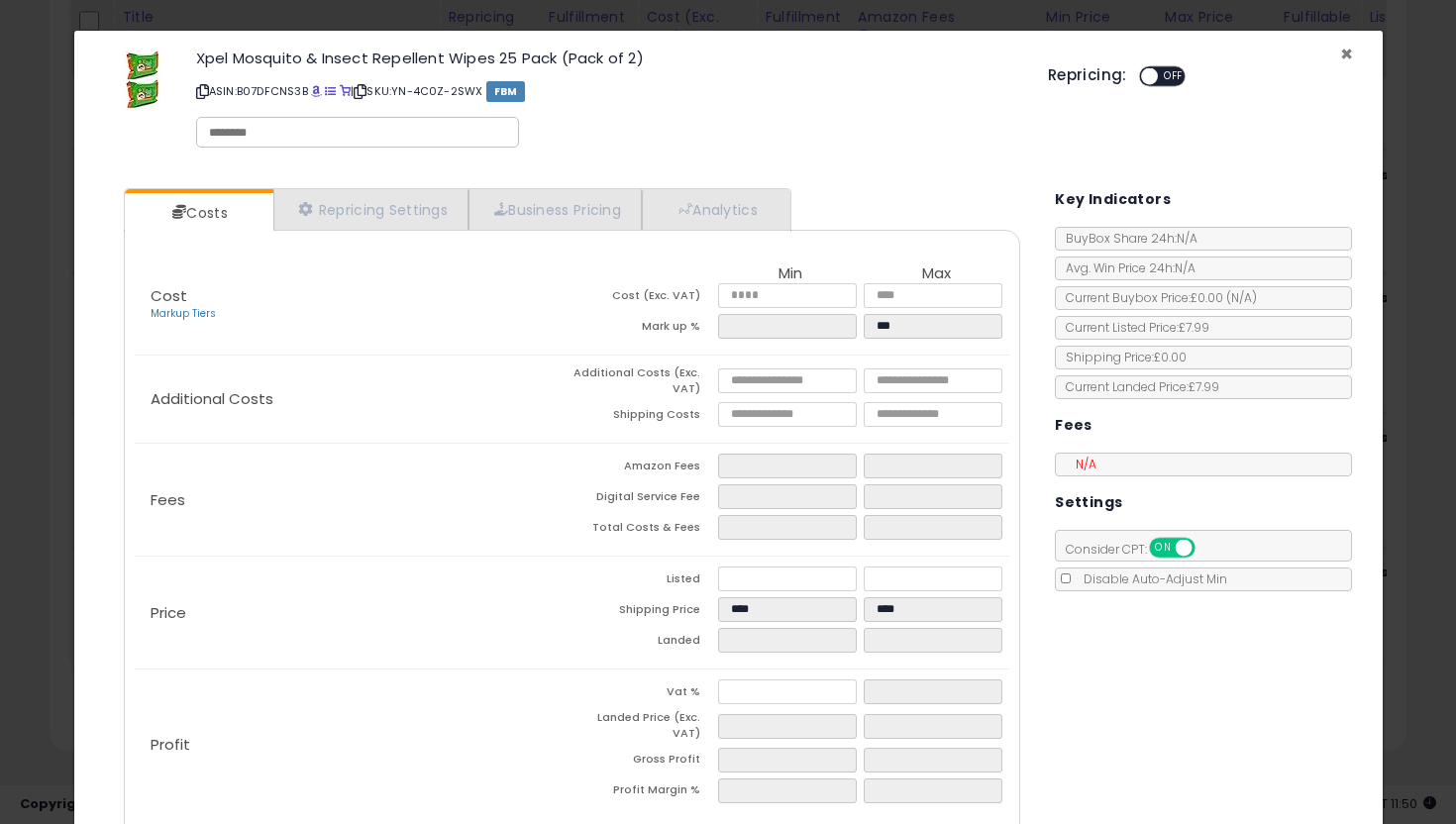 click on "×" at bounding box center [1346, 53] 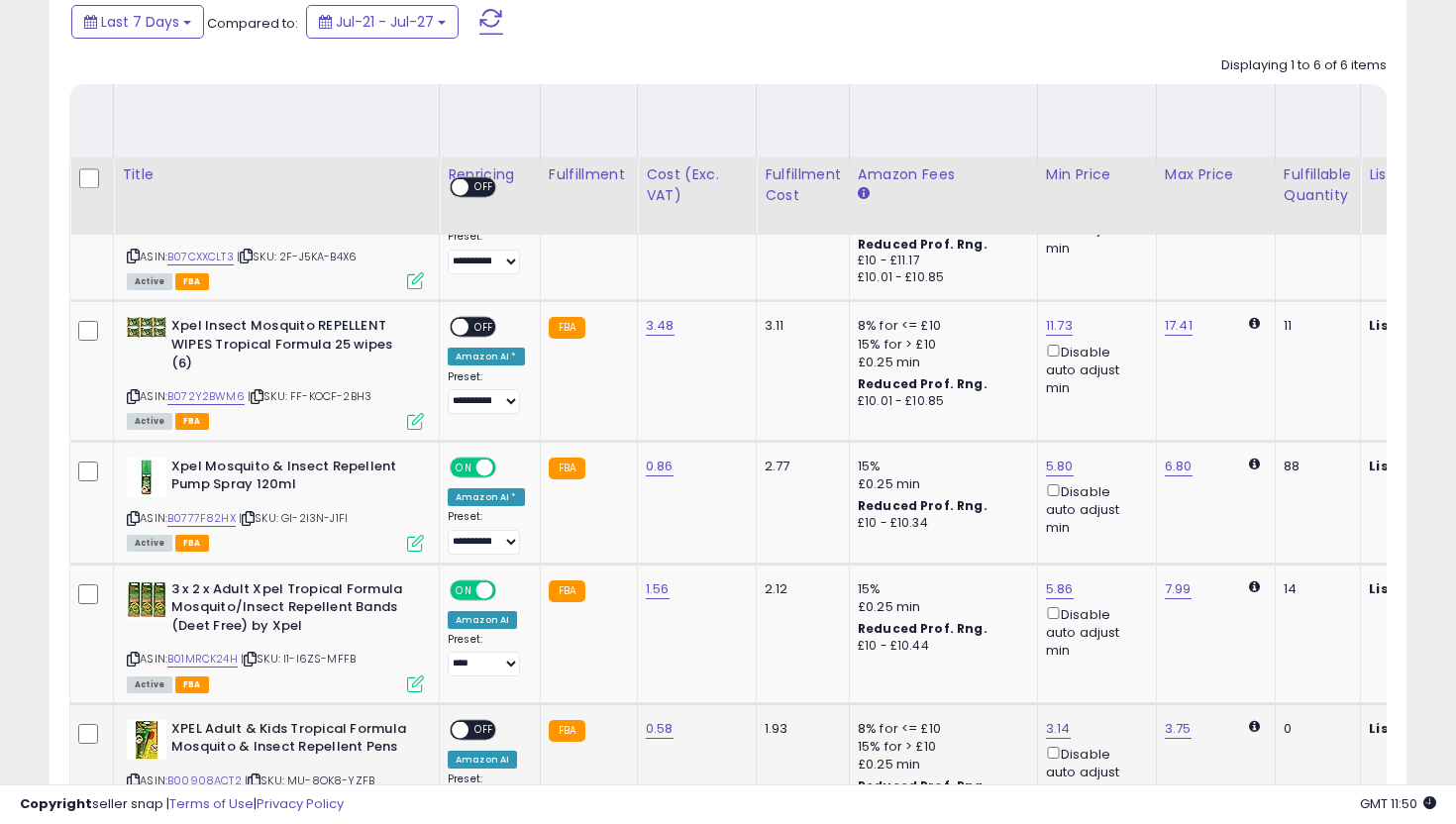 scroll, scrollTop: 1169, scrollLeft: 0, axis: vertical 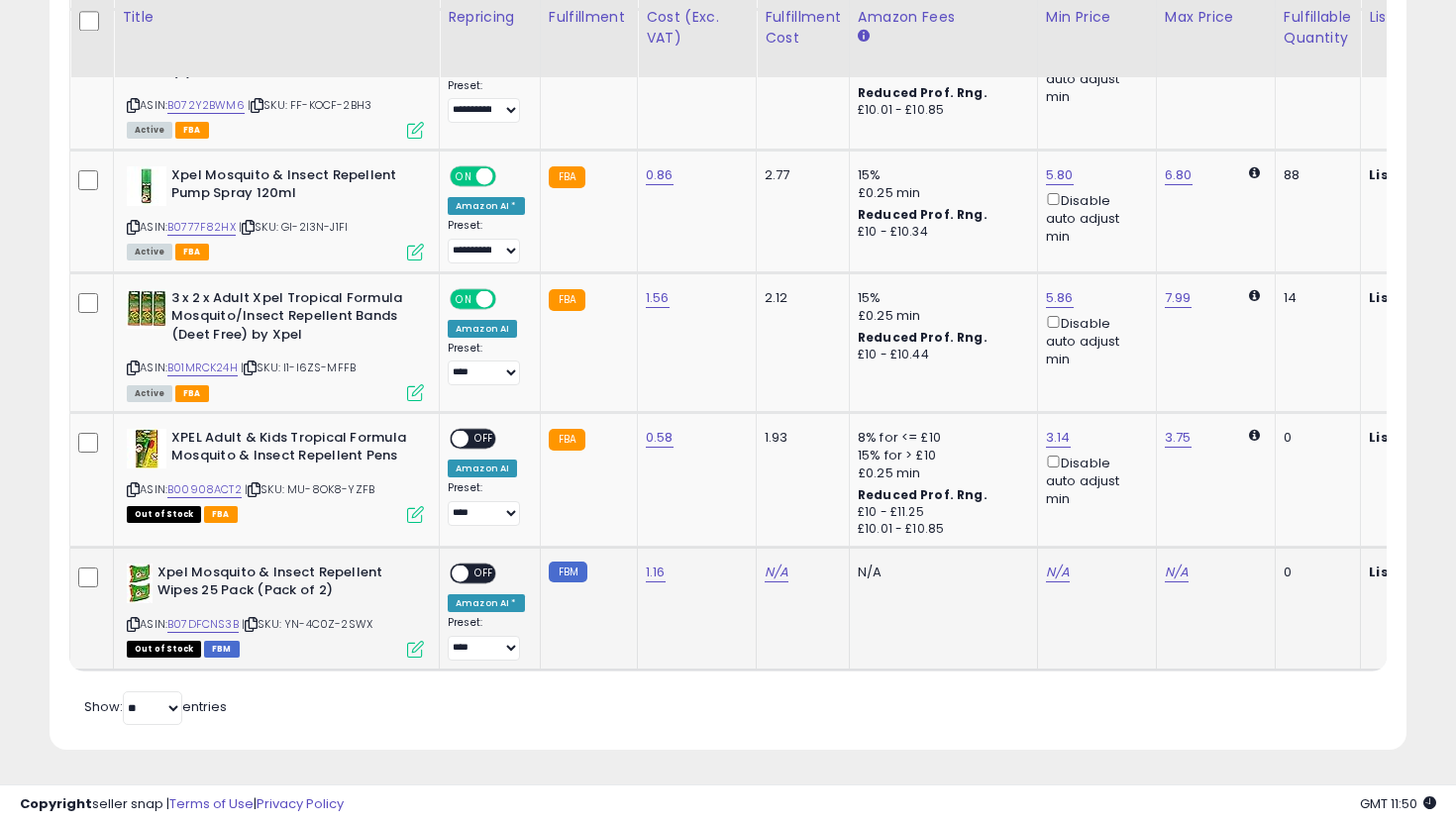 click at bounding box center (415, 649) 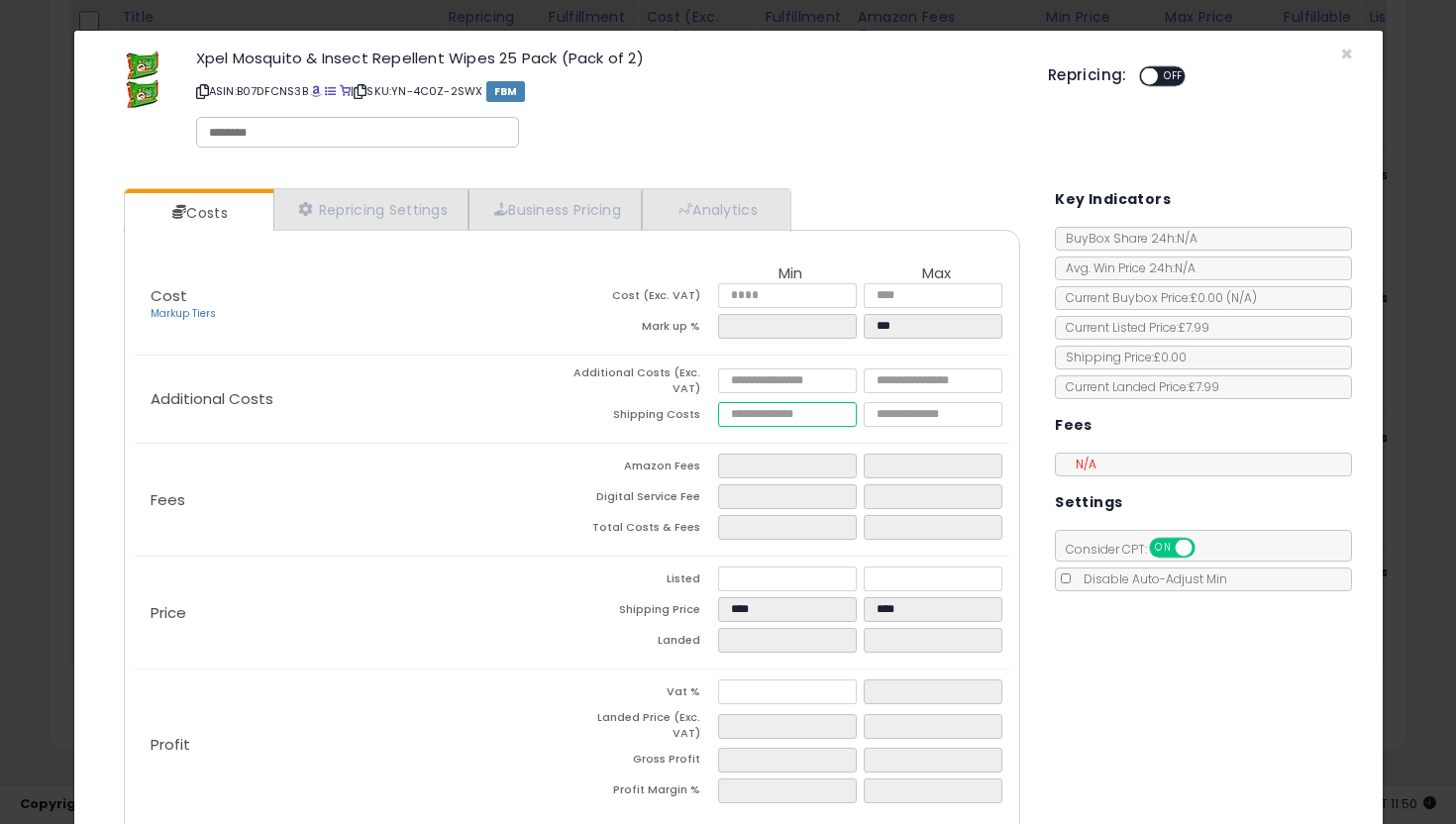 click at bounding box center [787, 414] 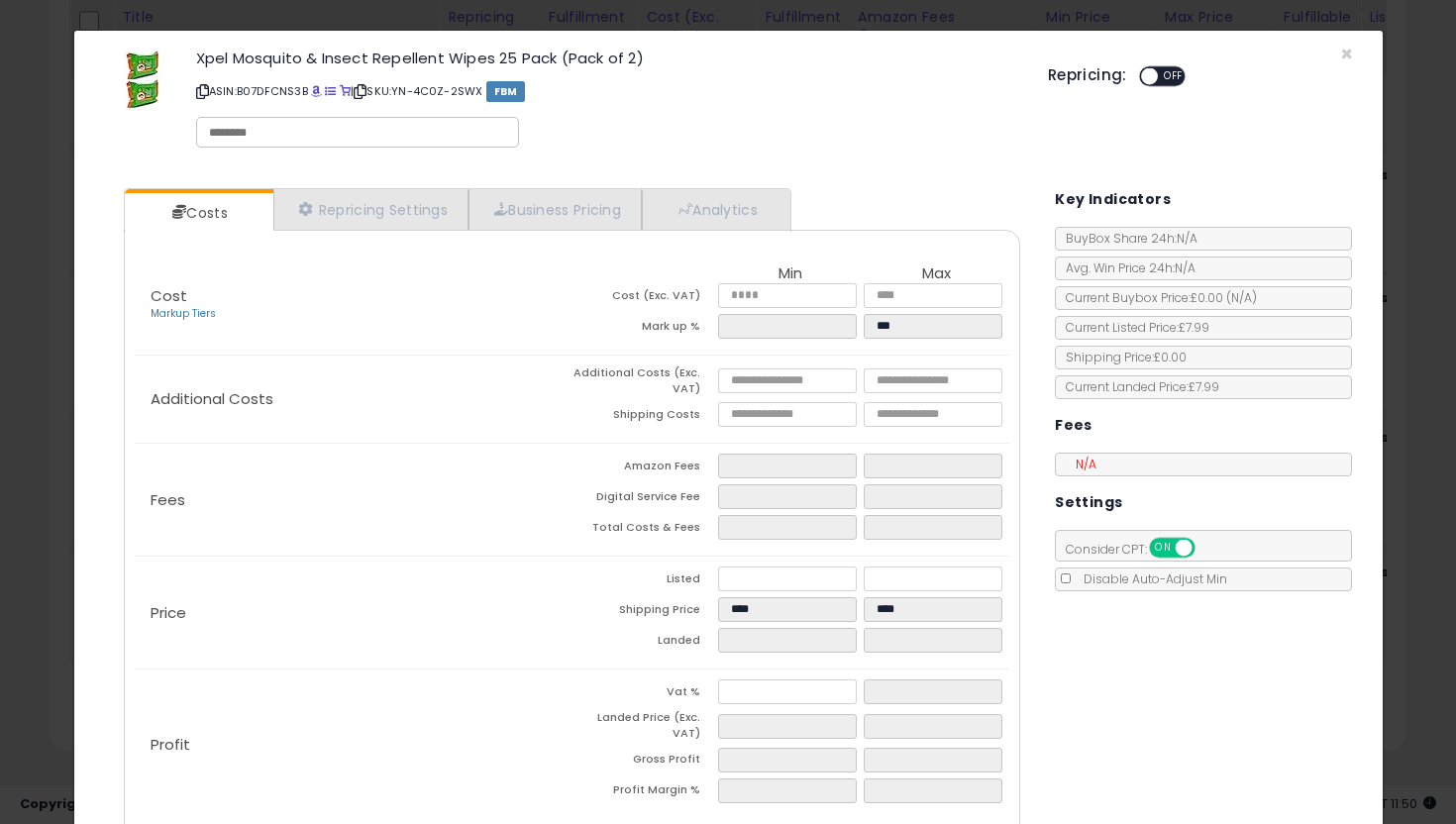 click on "Fees
Amazon Fees
Digital Service Fee
Total Costs & Fees" 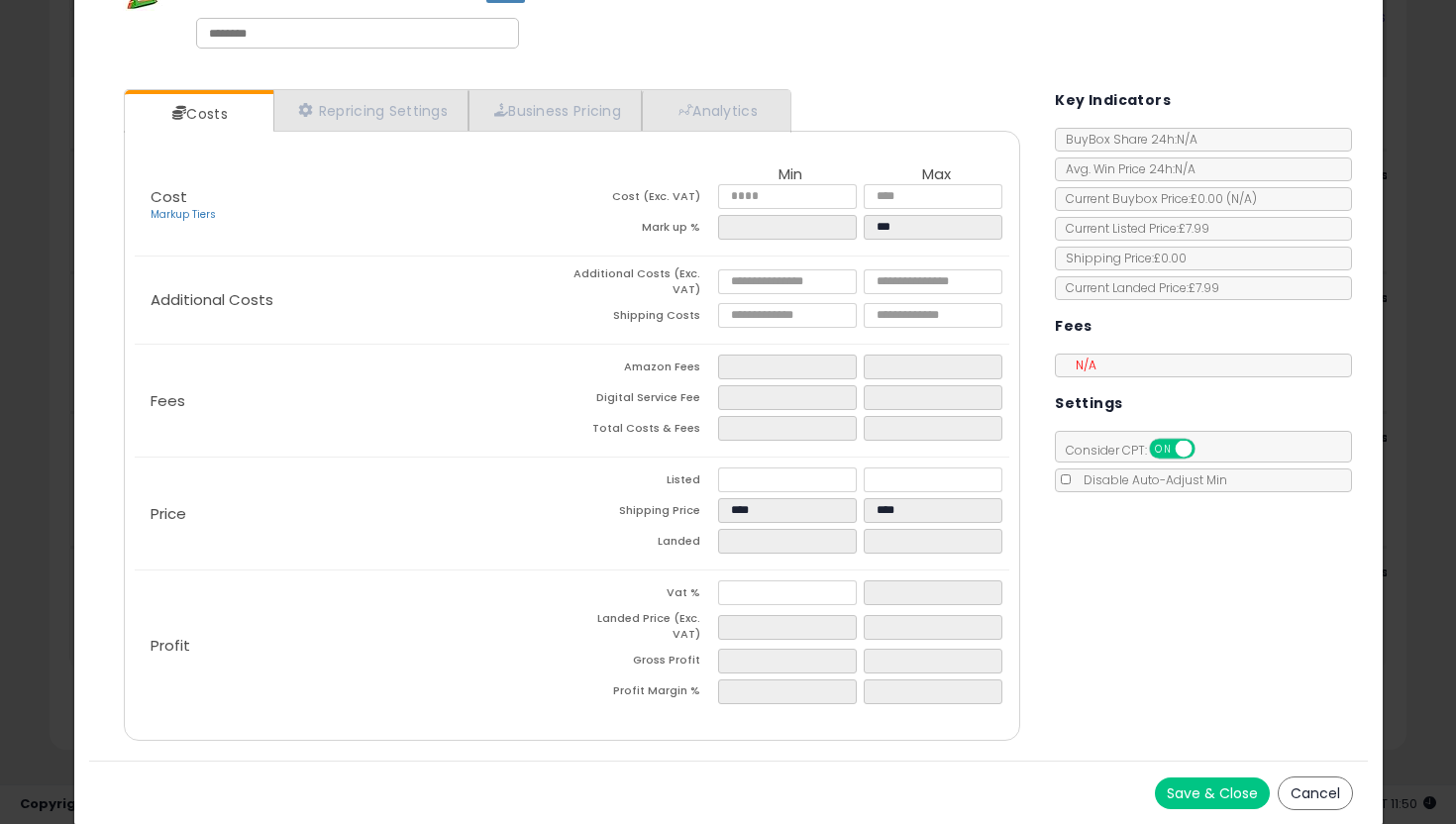 click on "Save & Close" at bounding box center (1212, 793) 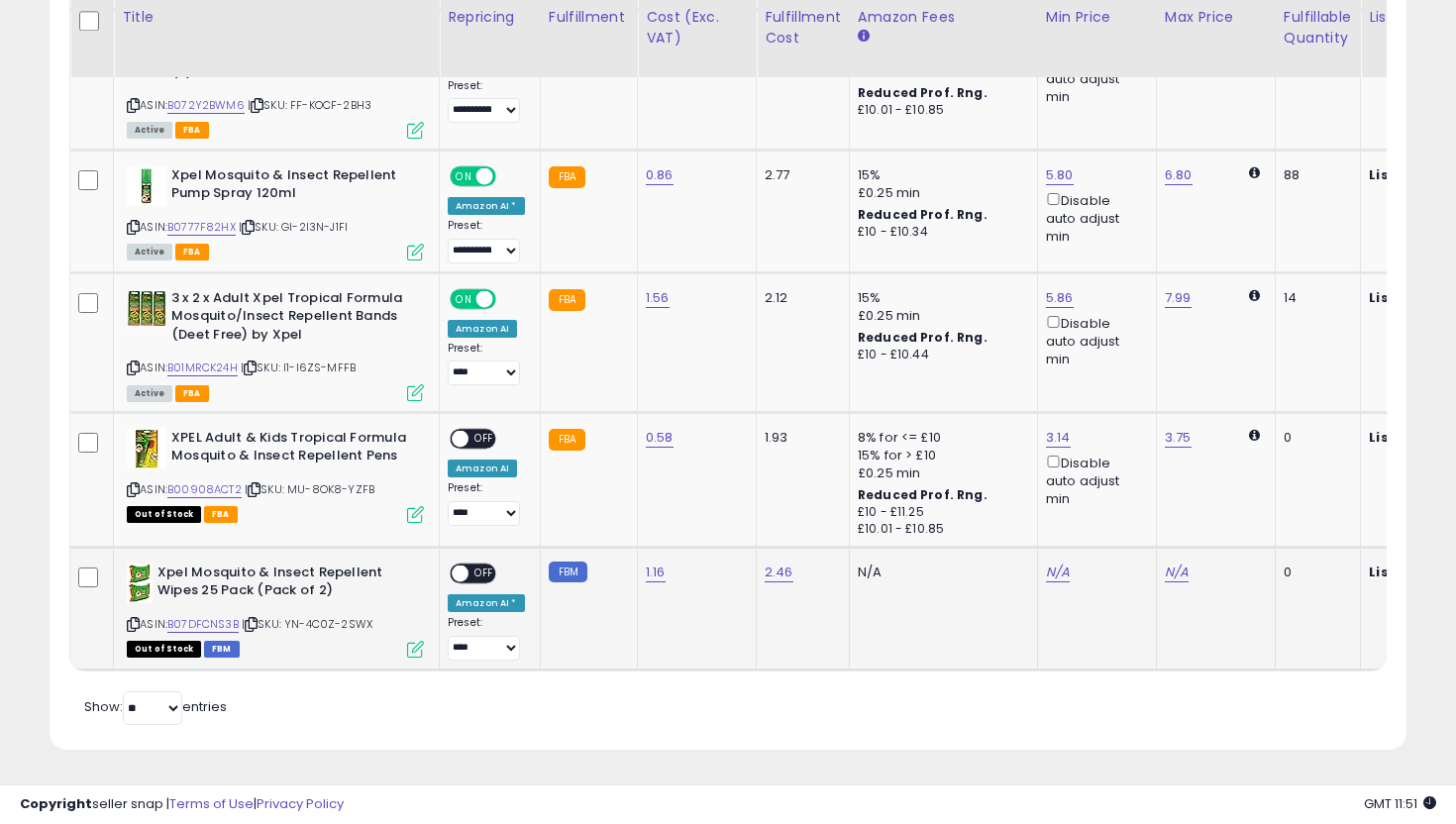 click at bounding box center (415, 649) 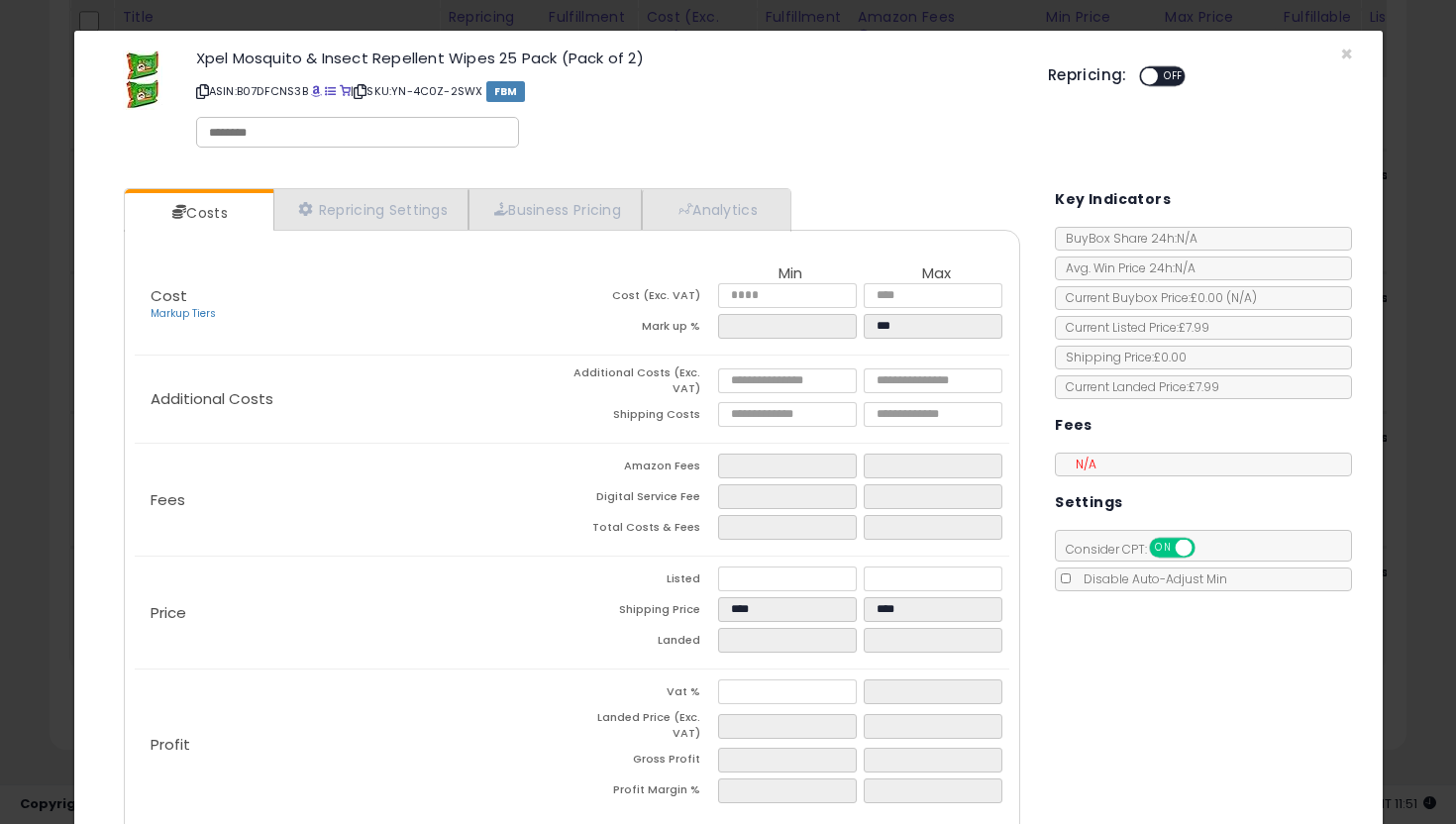 scroll, scrollTop: 99, scrollLeft: 0, axis: vertical 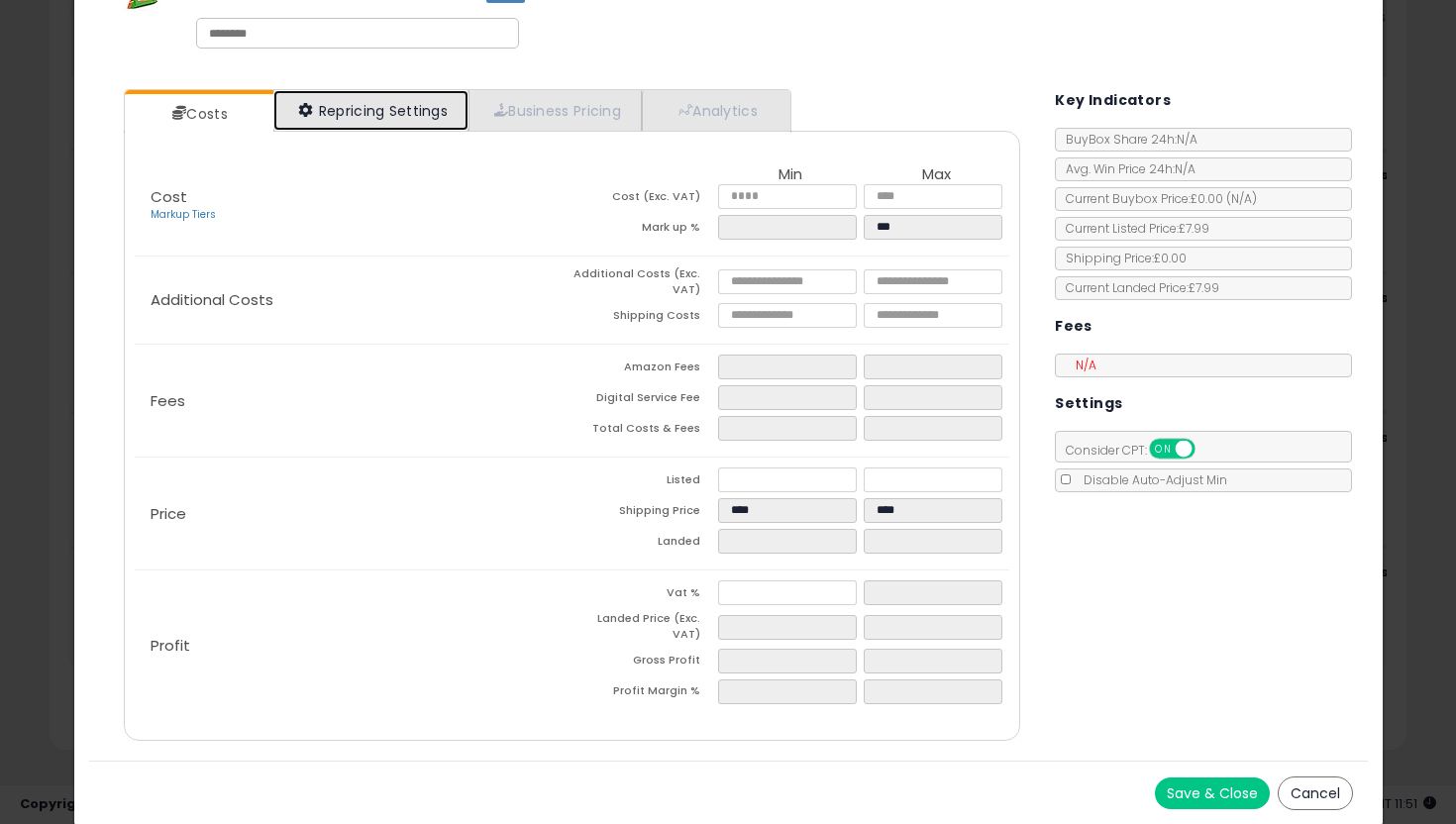 click on "Repricing Settings" at bounding box center [371, 110] 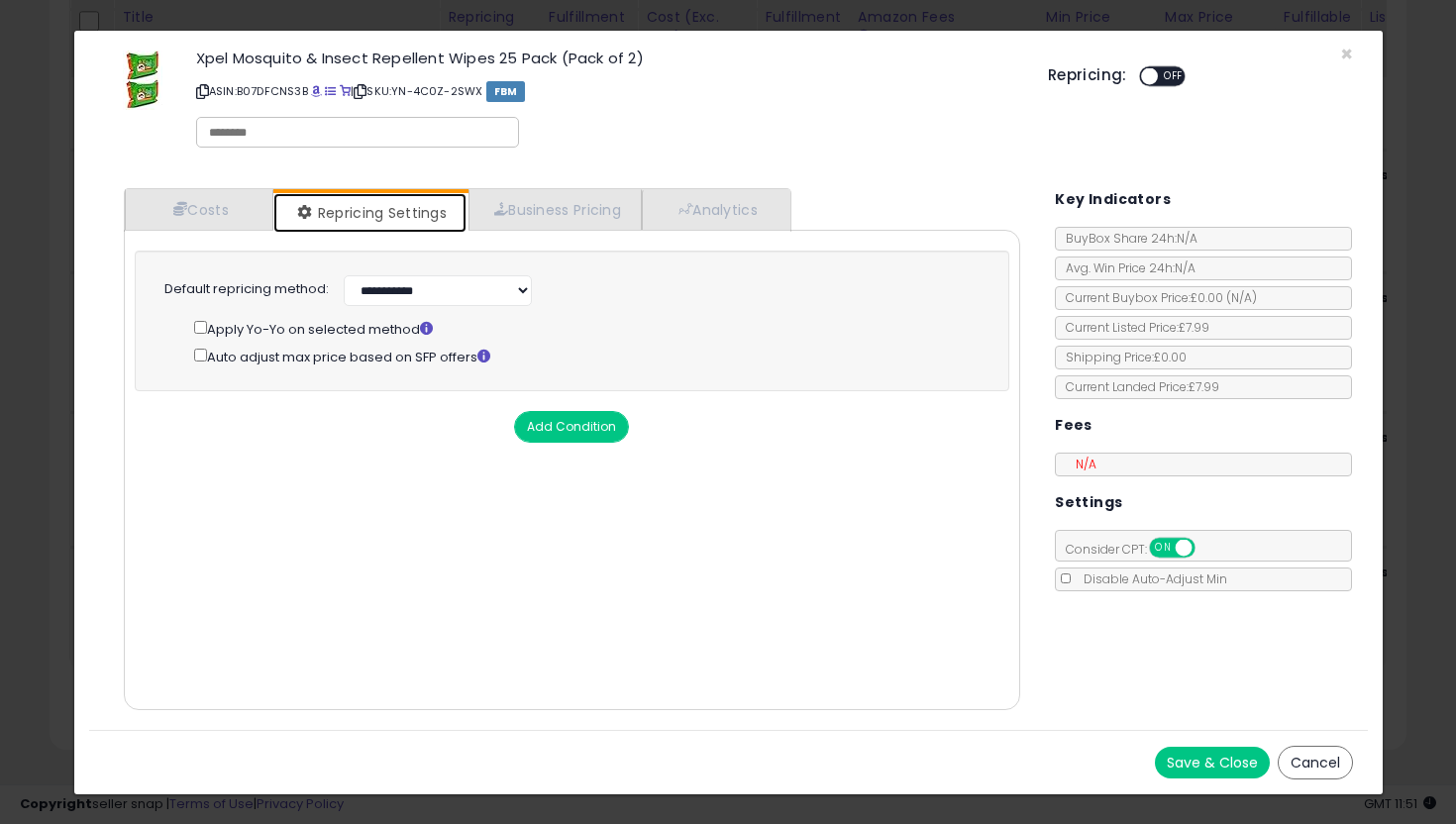 scroll, scrollTop: 0, scrollLeft: 0, axis: both 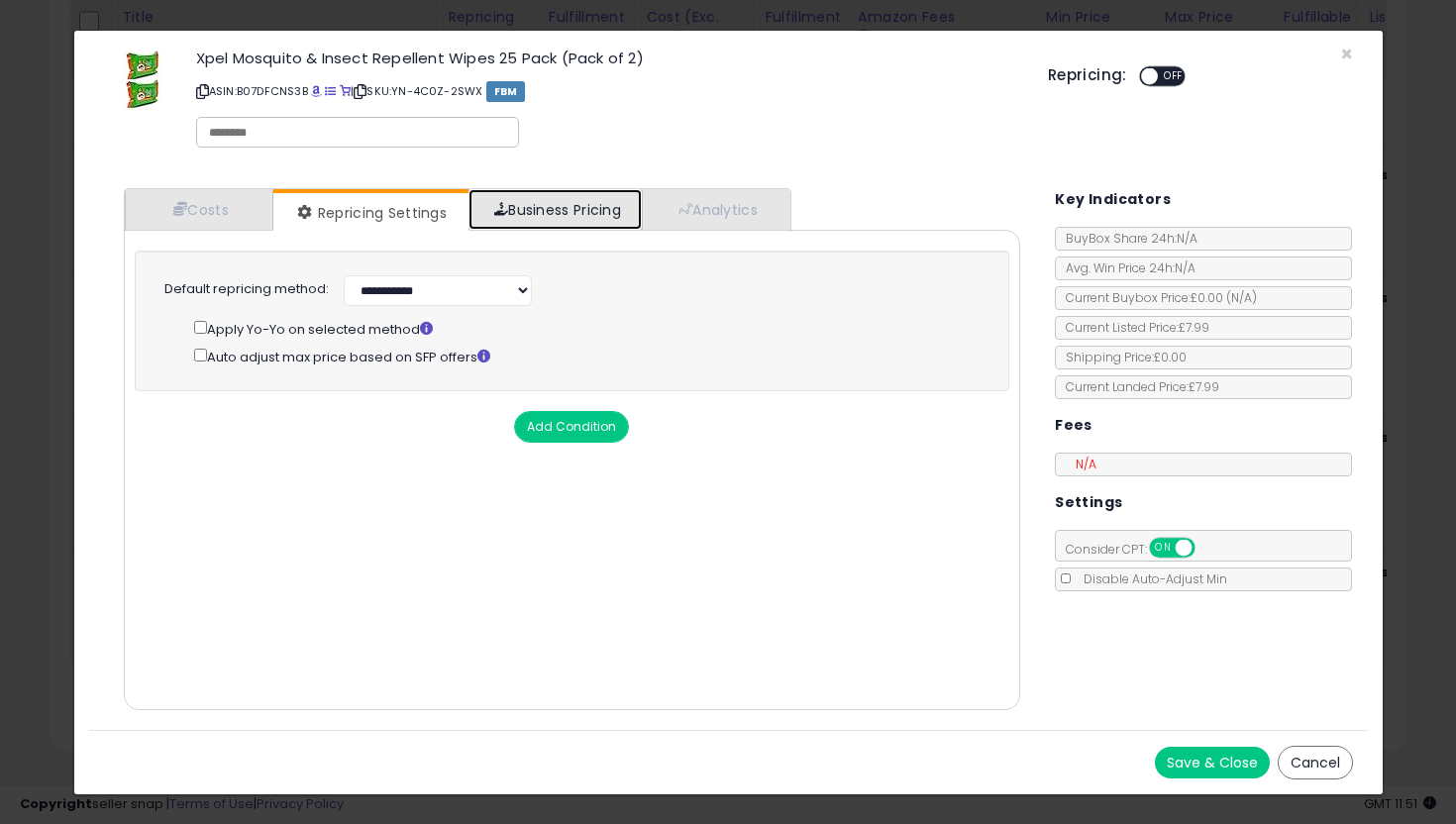 click on "Business Pricing" at bounding box center [555, 209] 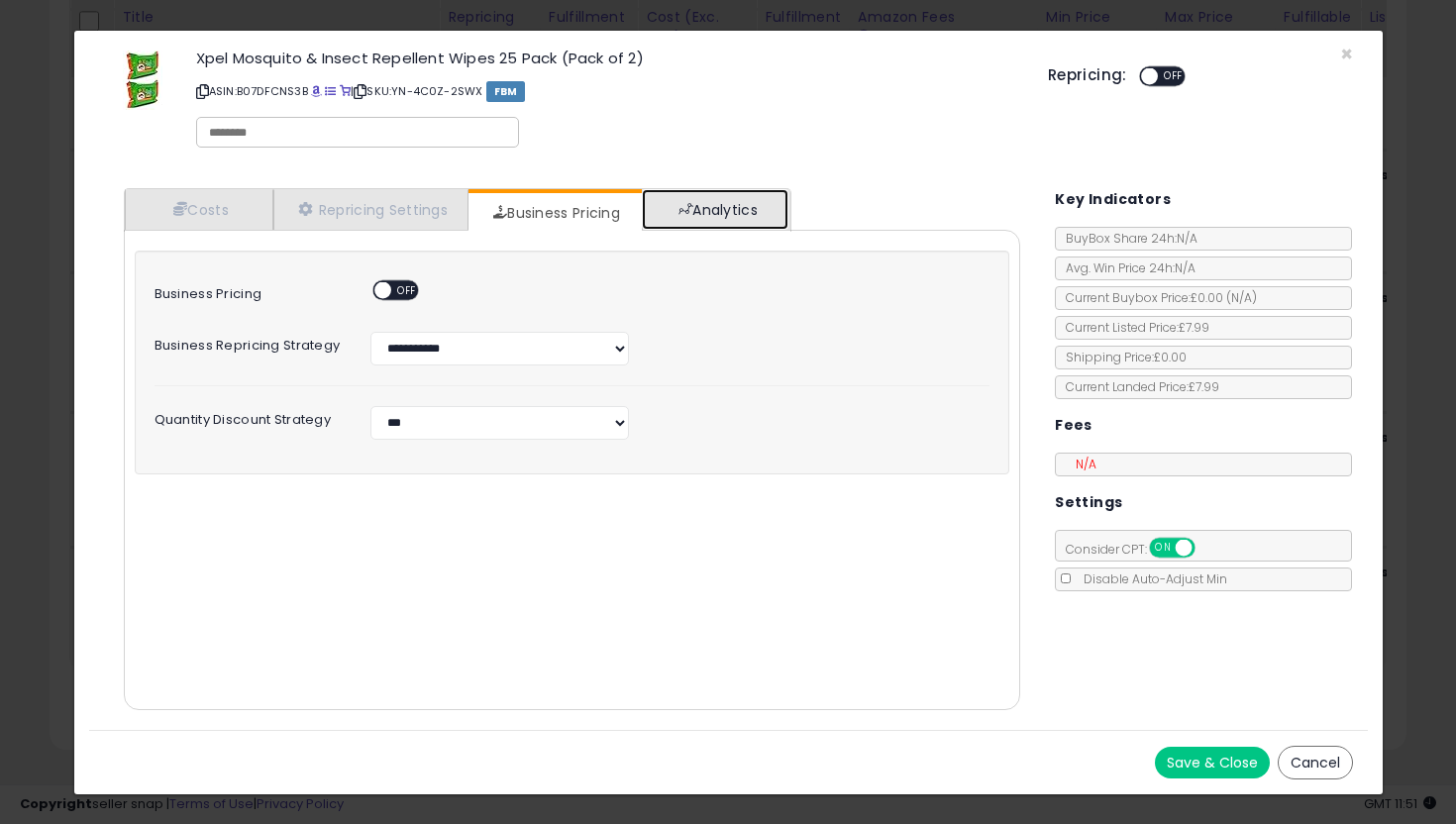 click at bounding box center (685, 209) 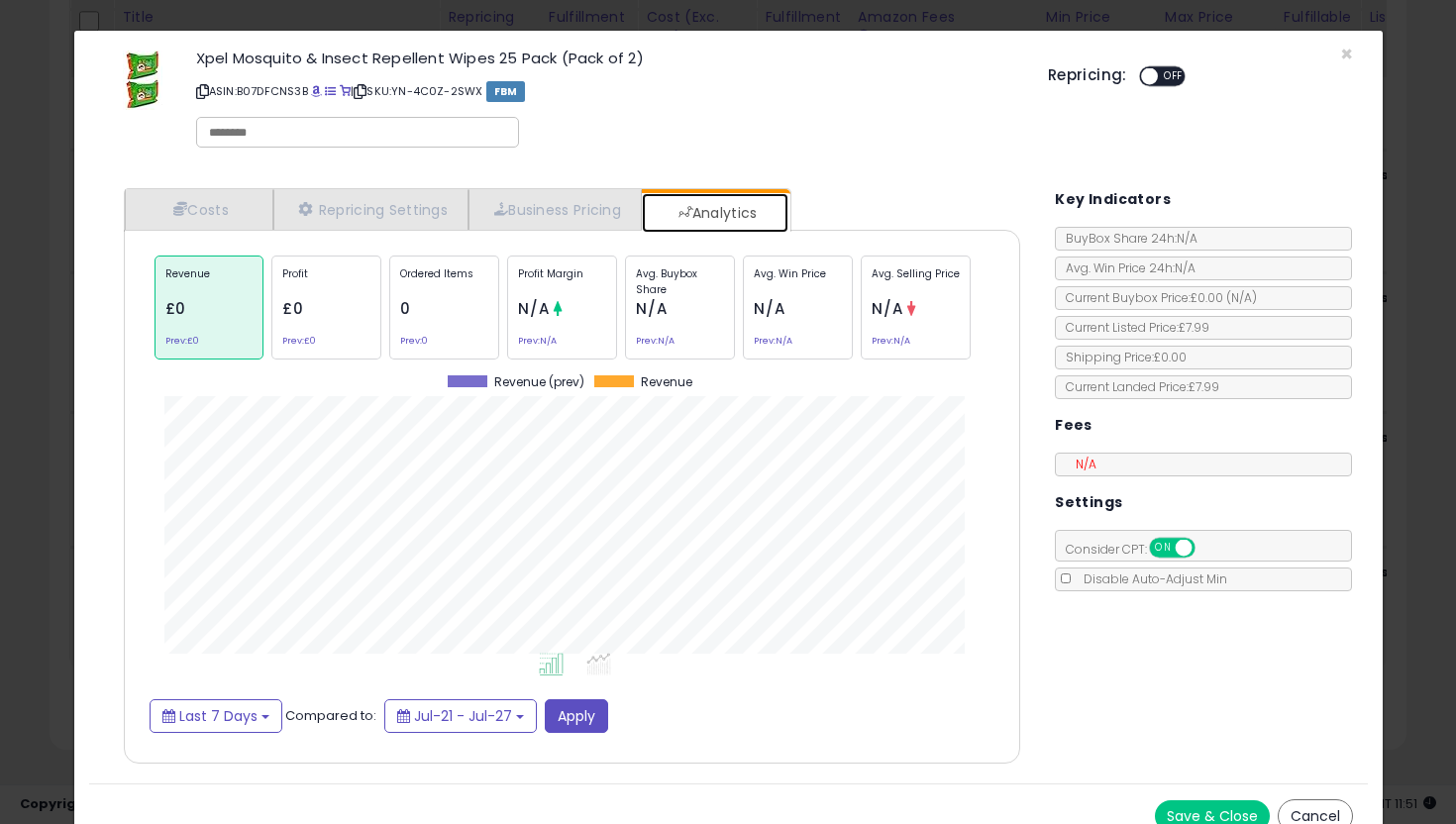 scroll, scrollTop: 989776, scrollLeft: 989539, axis: both 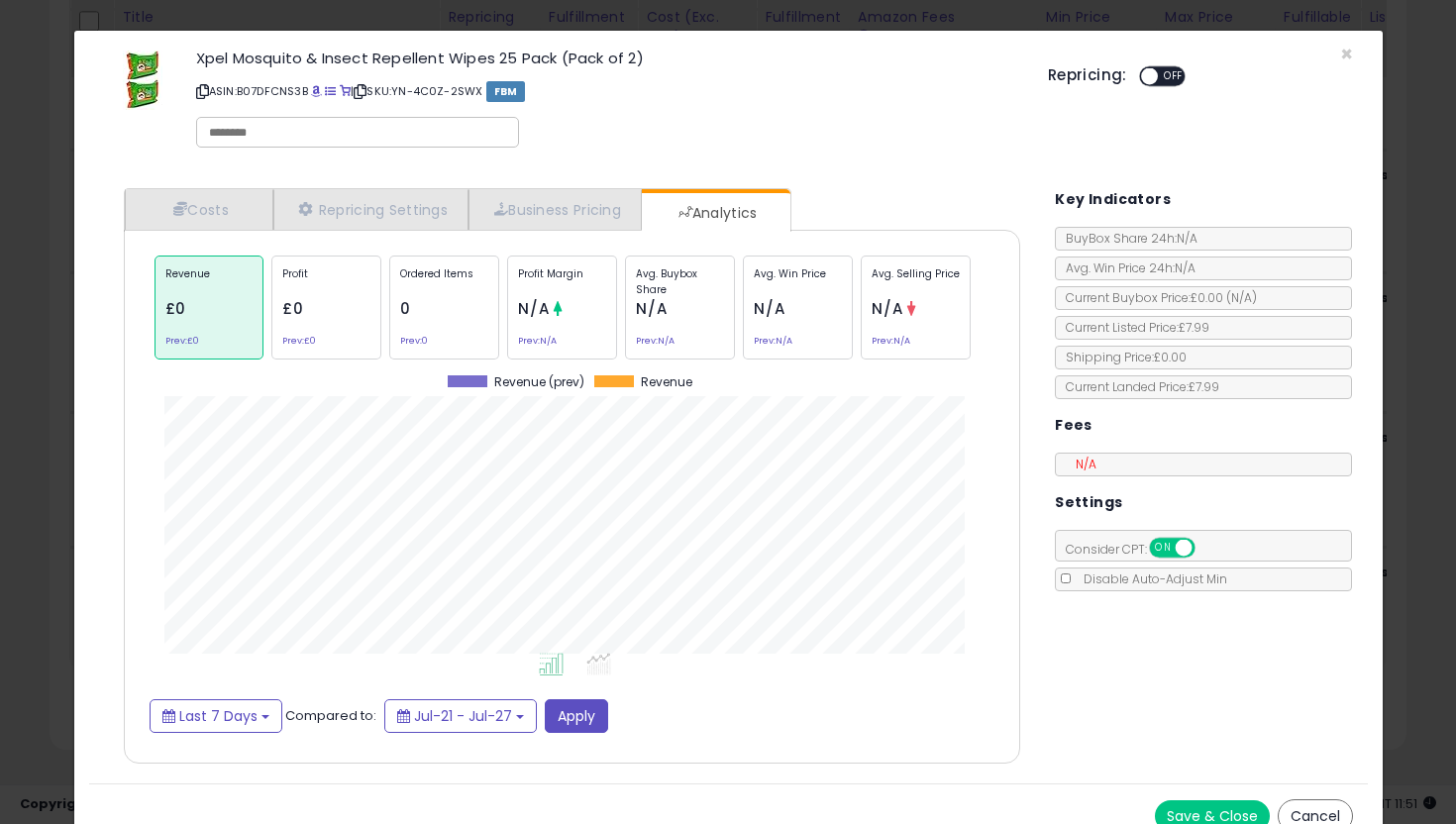 click on "Cancel" at bounding box center [1315, 816] 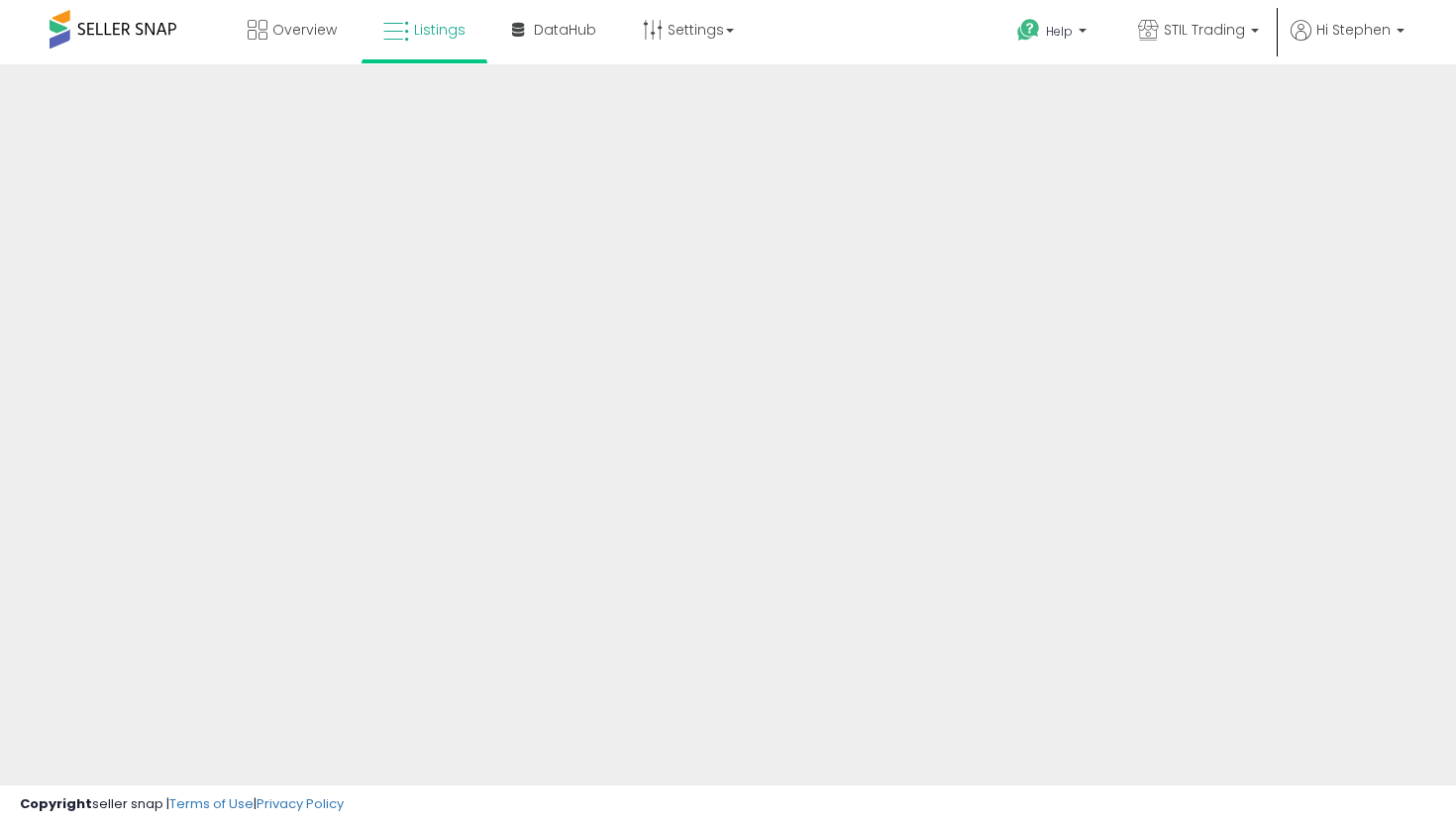 scroll, scrollTop: 0, scrollLeft: 0, axis: both 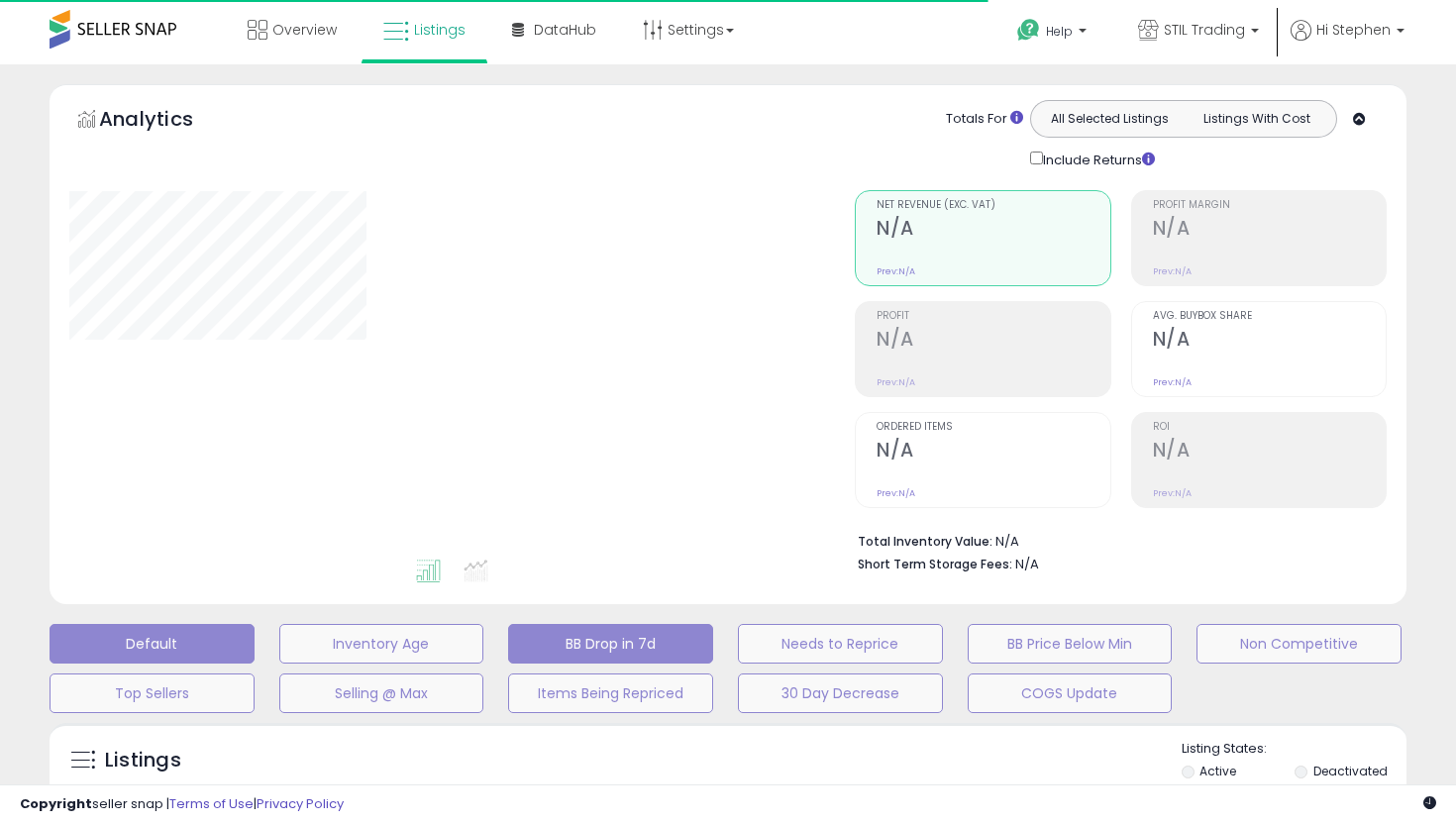 type on "********" 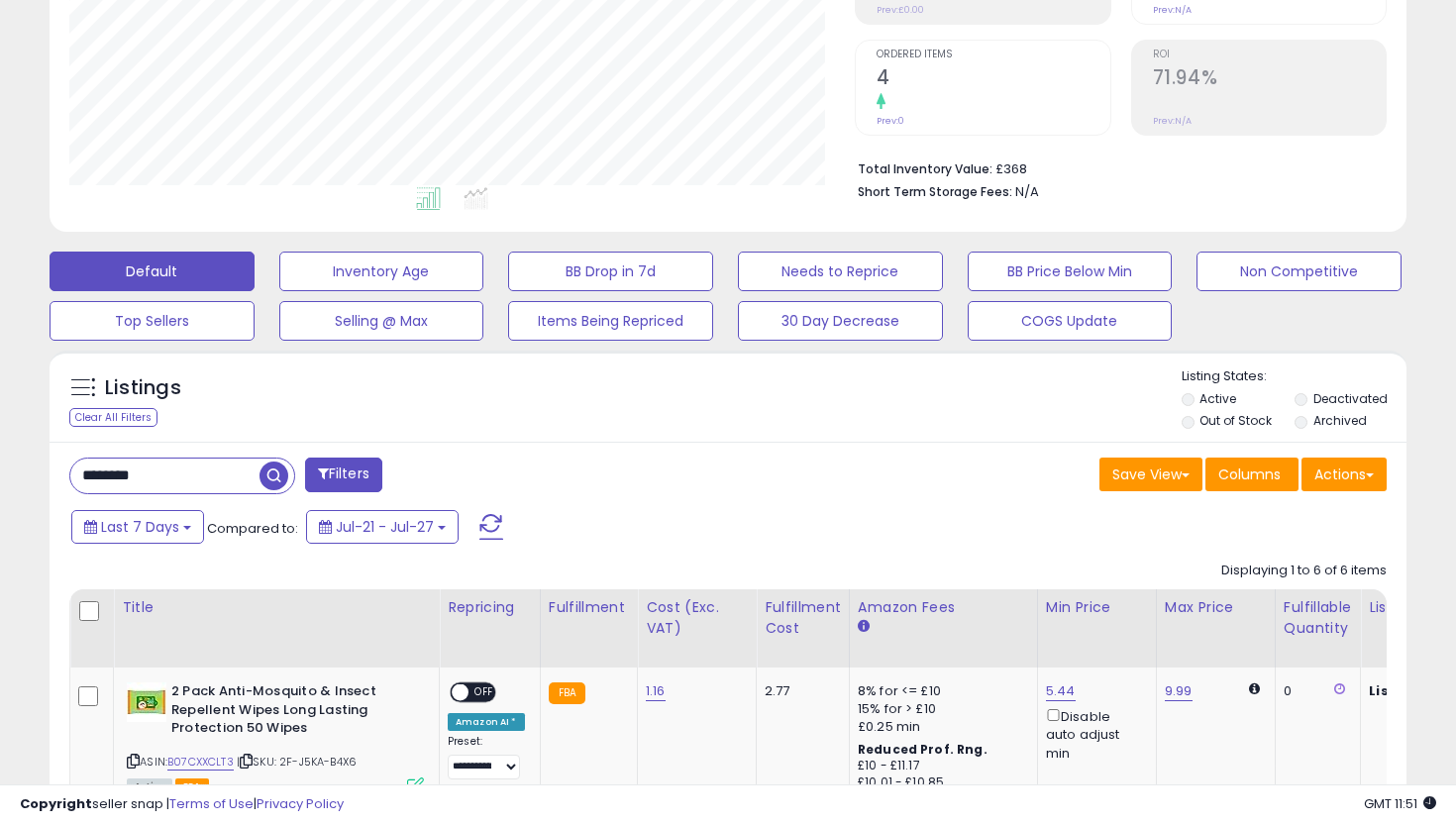 scroll, scrollTop: 371, scrollLeft: 0, axis: vertical 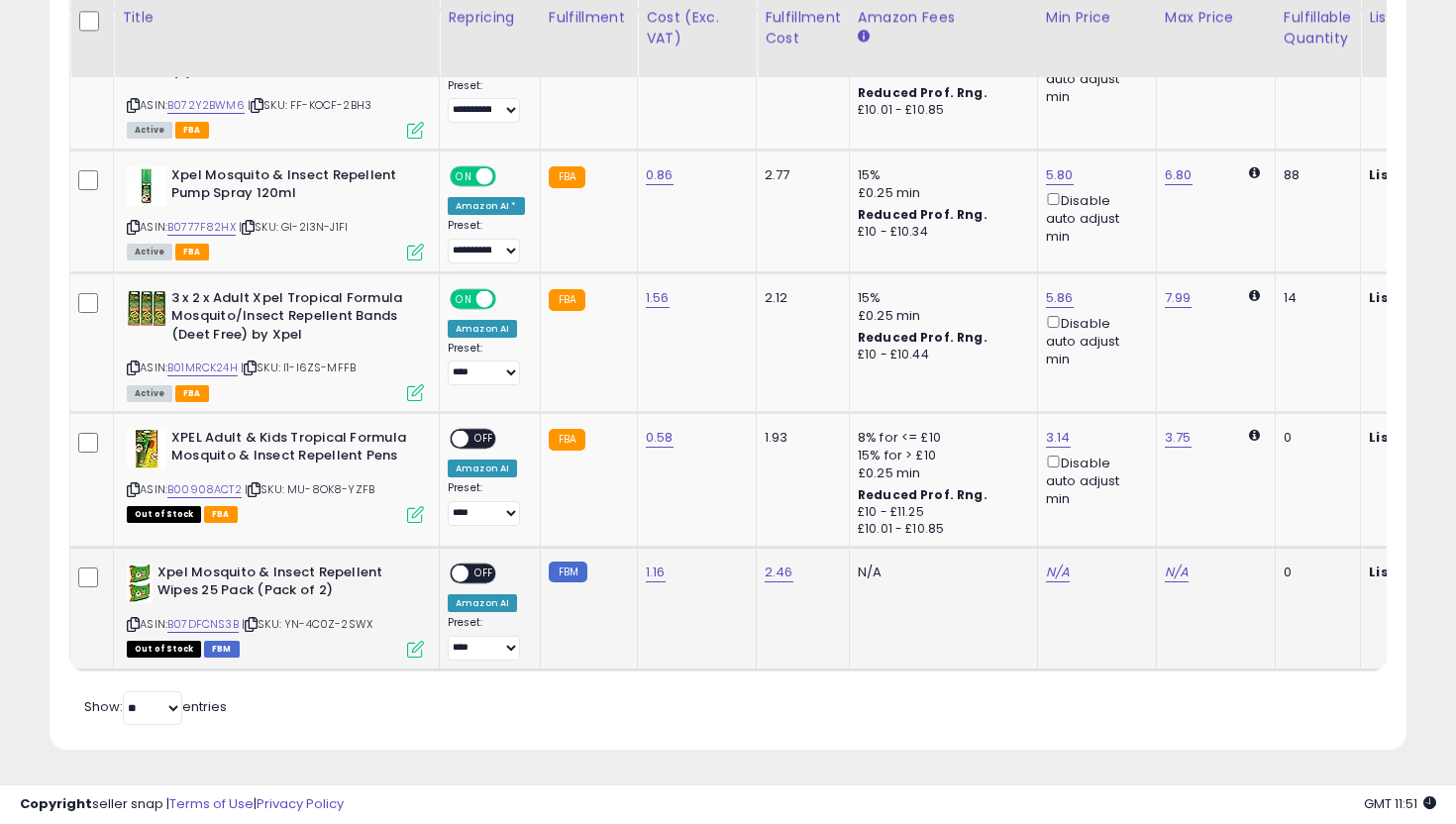 click at bounding box center (415, 649) 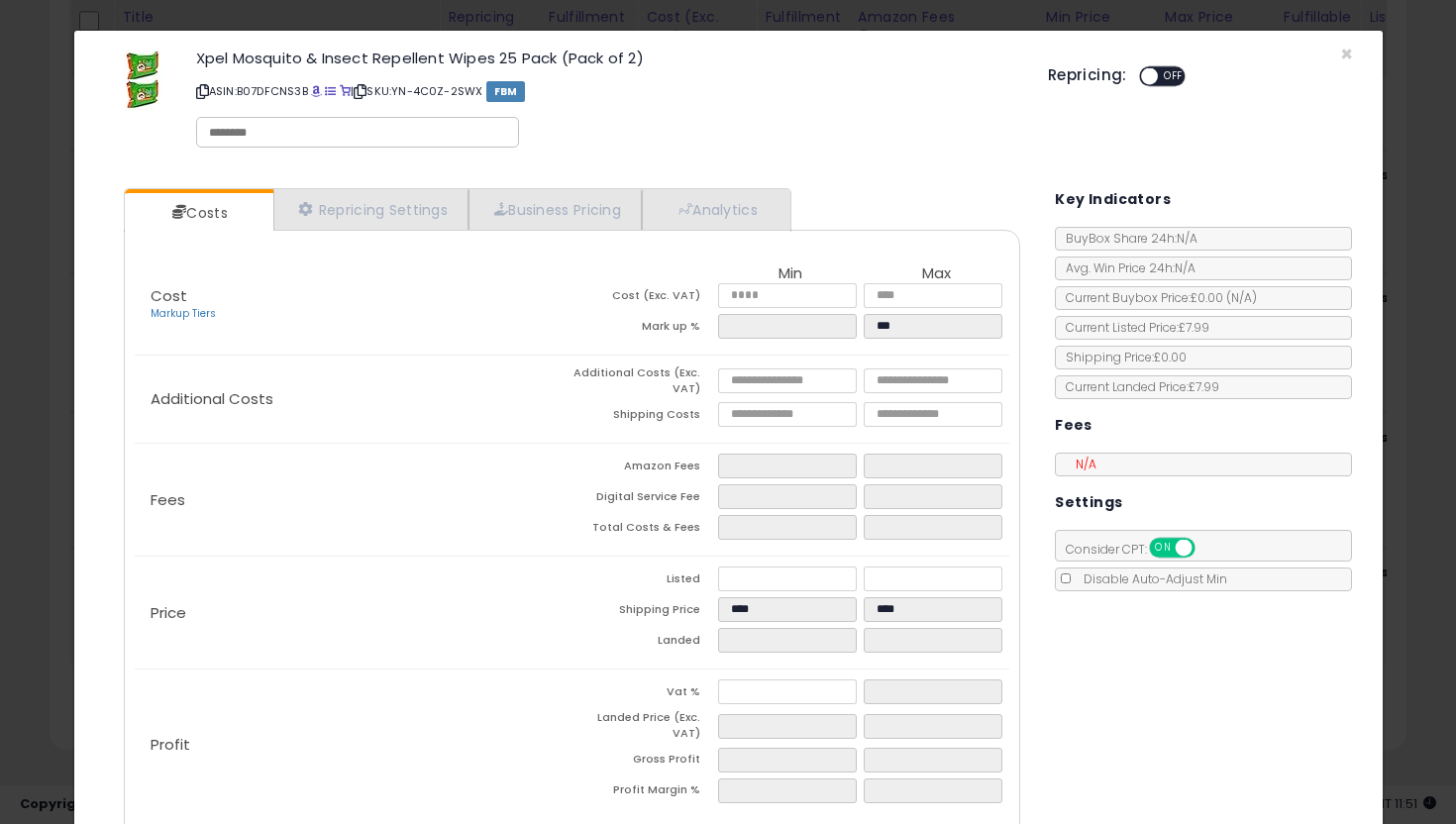 scroll, scrollTop: 99, scrollLeft: 0, axis: vertical 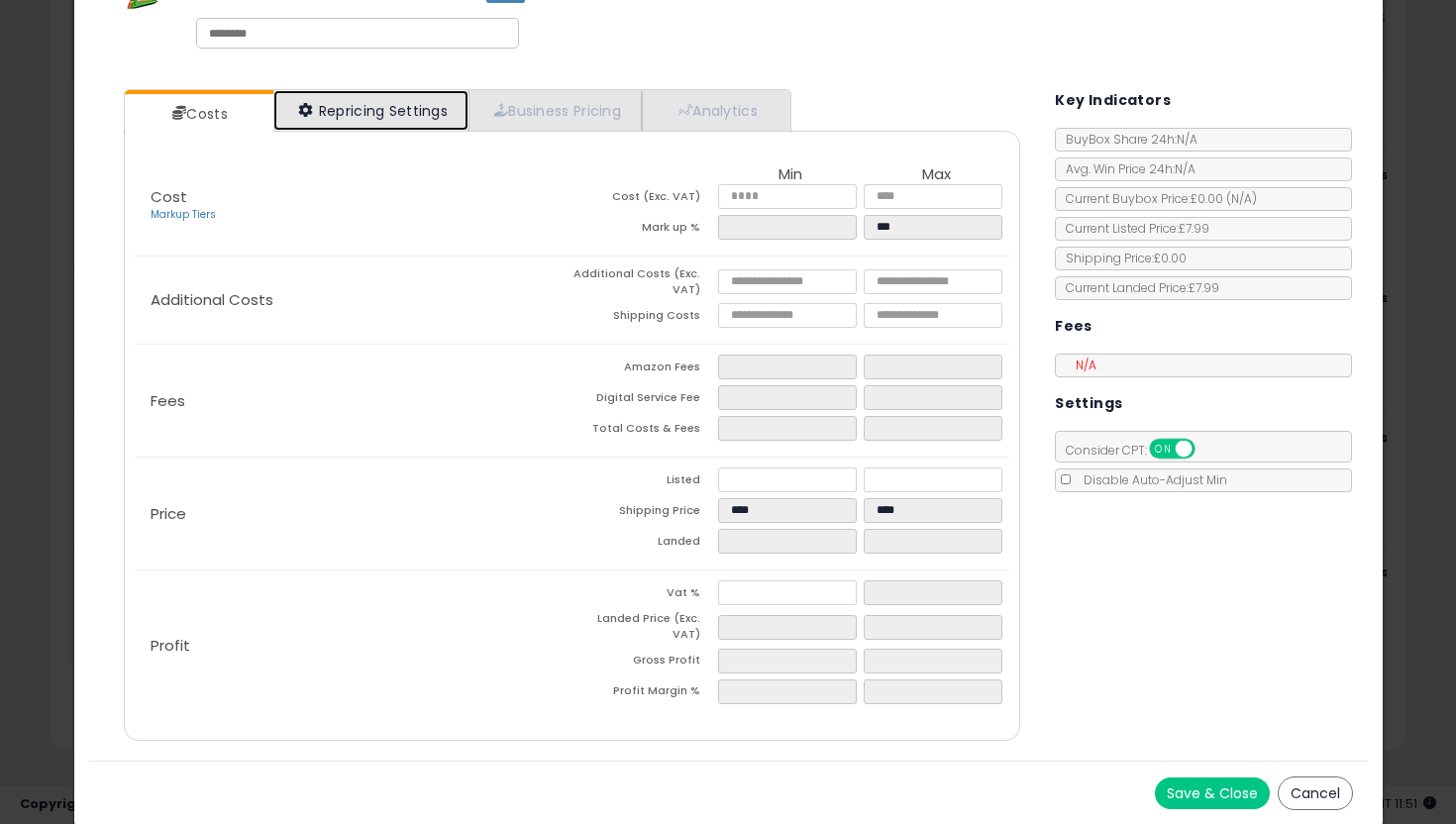 click on "Repricing Settings" at bounding box center (371, 110) 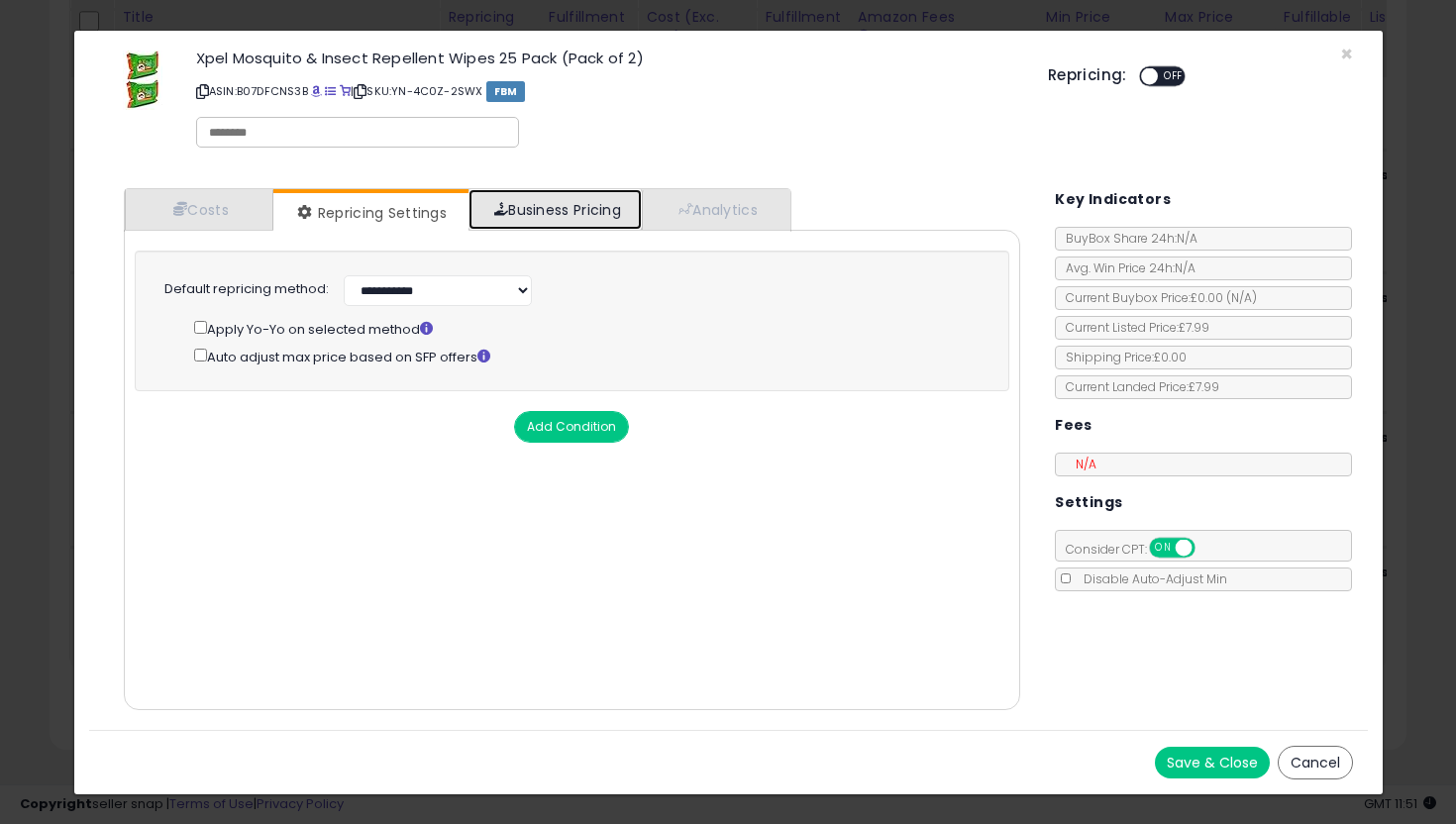 click on "Business Pricing" at bounding box center [555, 209] 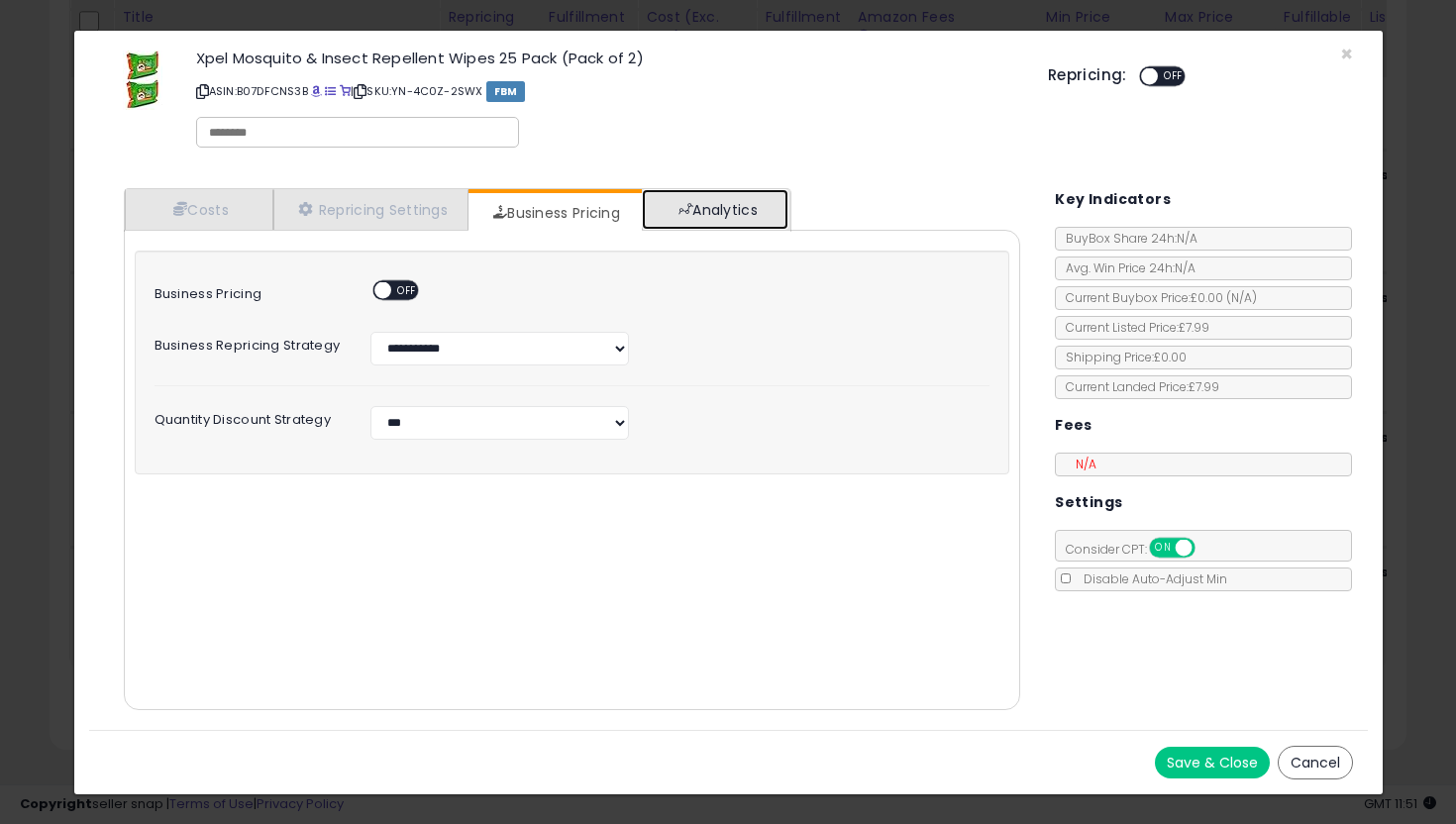 click on "Analytics" at bounding box center [715, 209] 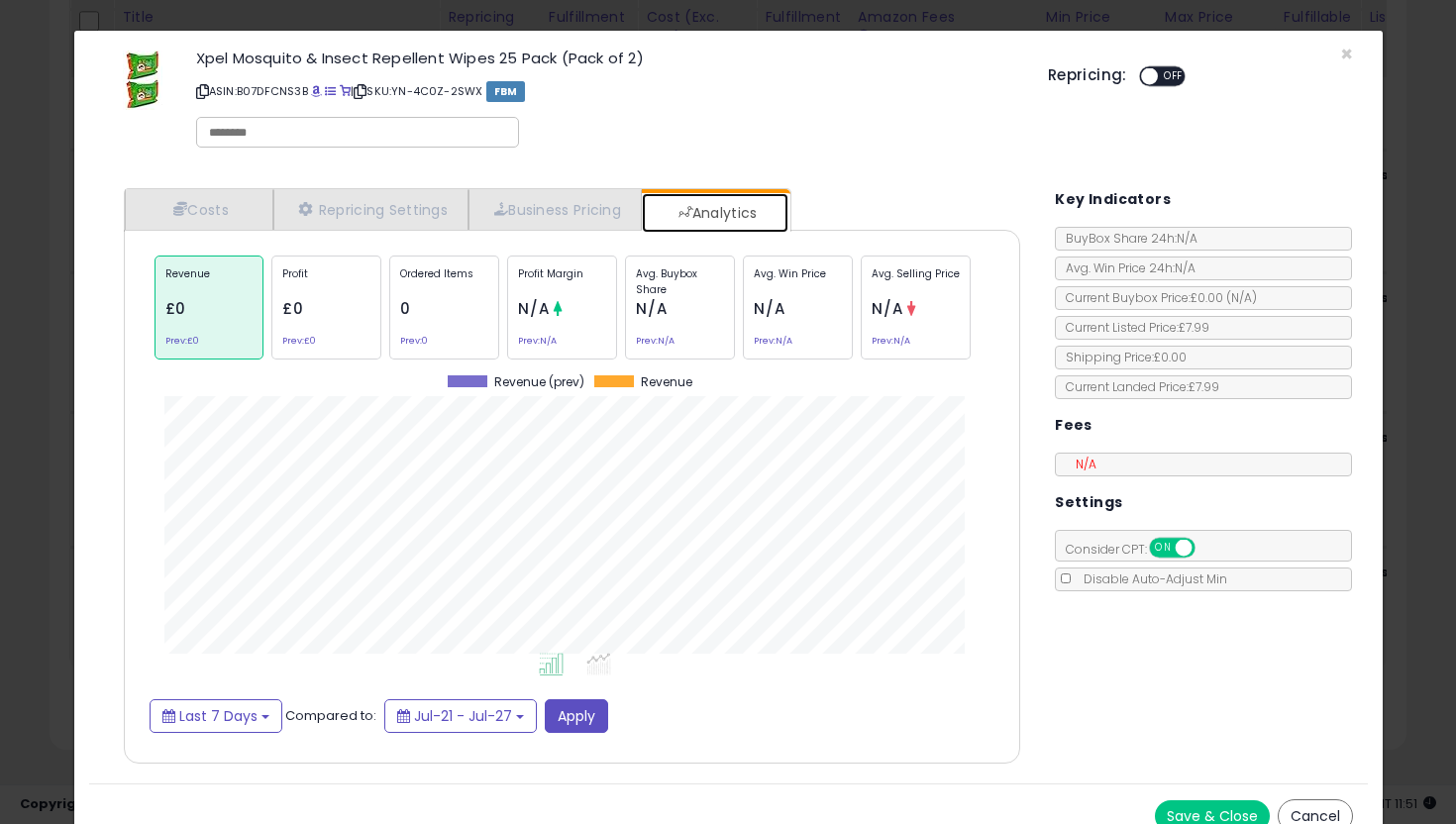 scroll, scrollTop: 989776, scrollLeft: 989539, axis: both 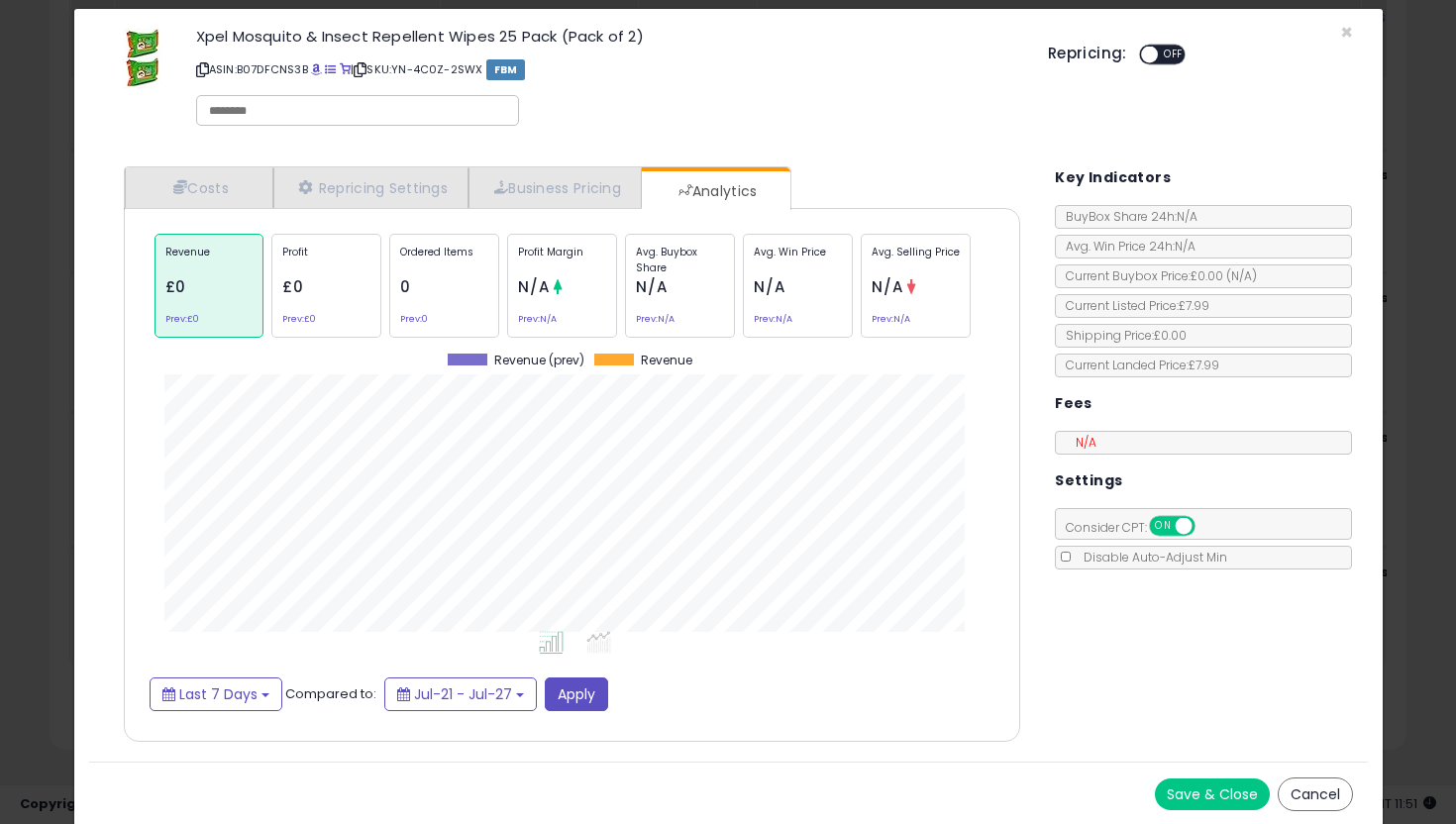 click on "Cancel" at bounding box center (1315, 794) 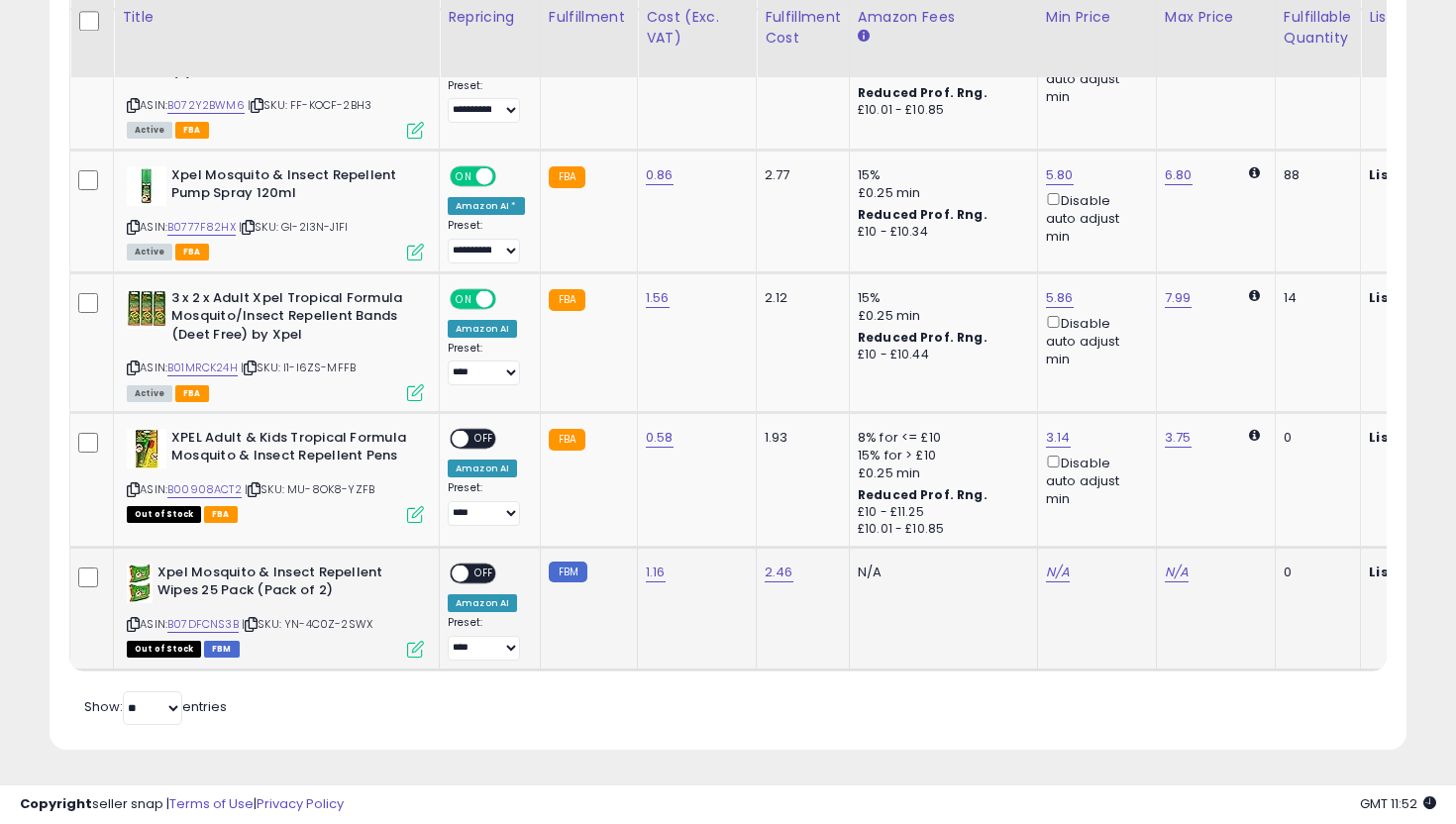 click at bounding box center [415, 649] 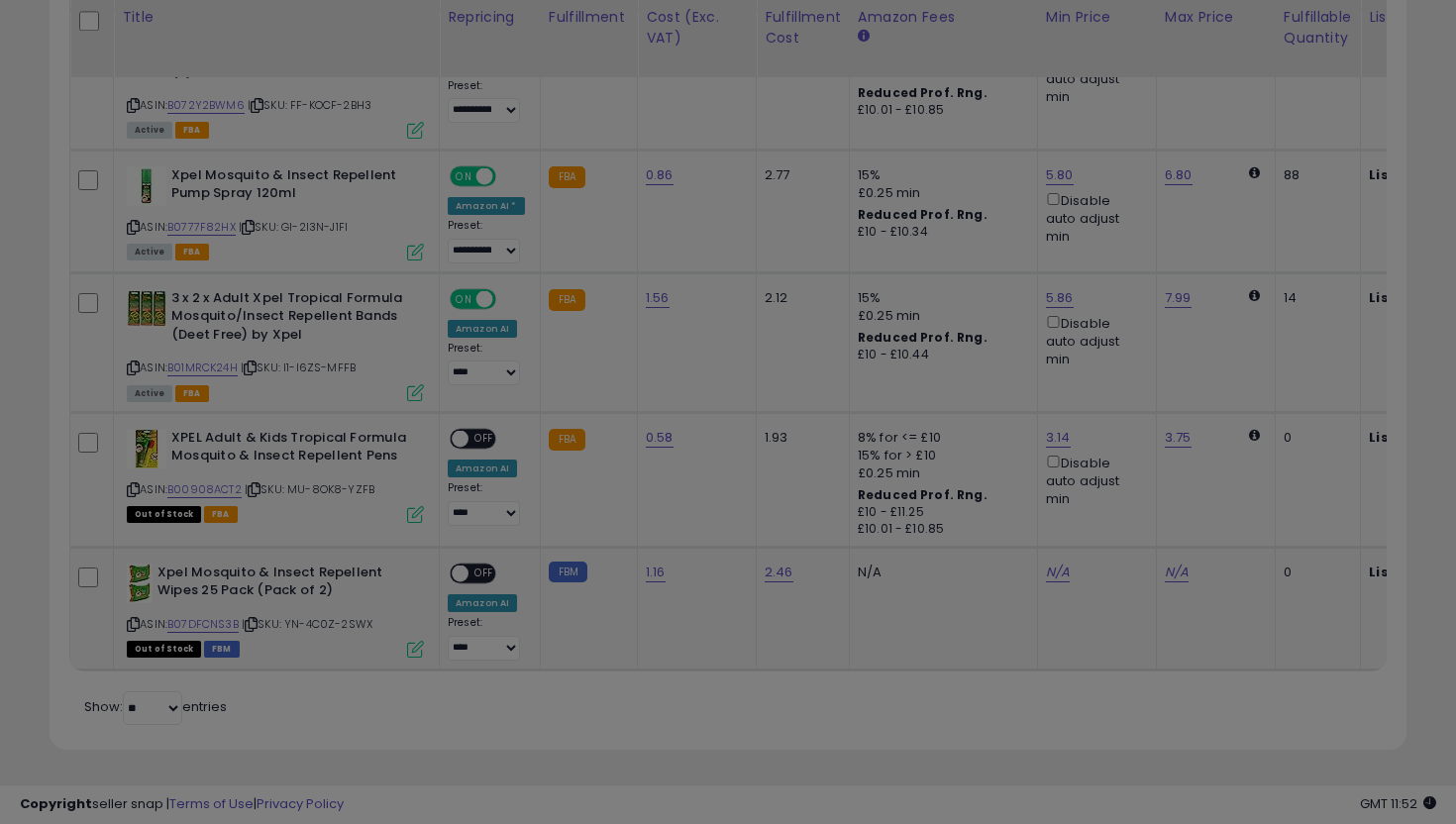 scroll, scrollTop: 0, scrollLeft: 0, axis: both 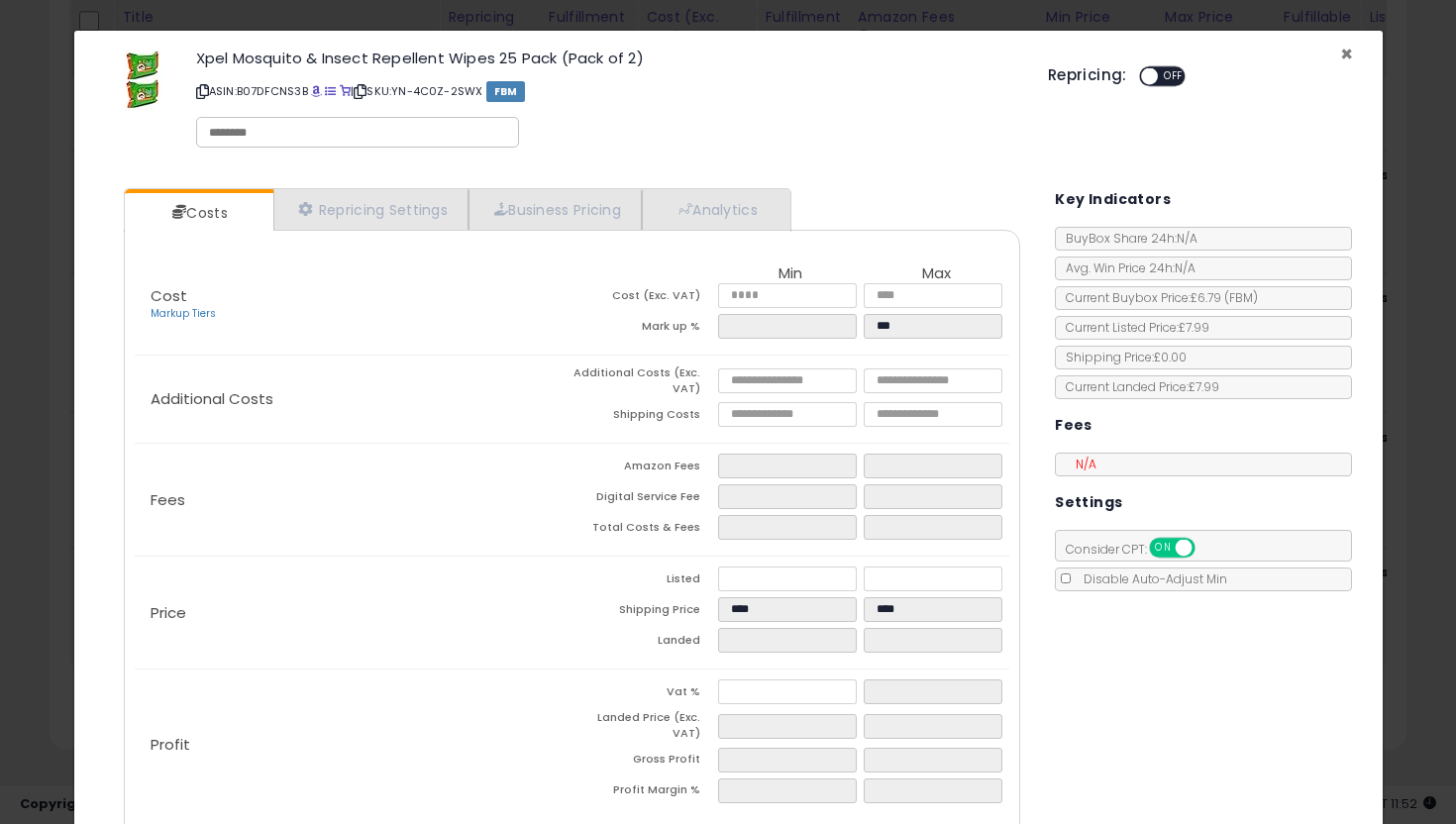 click on "×" at bounding box center (1346, 53) 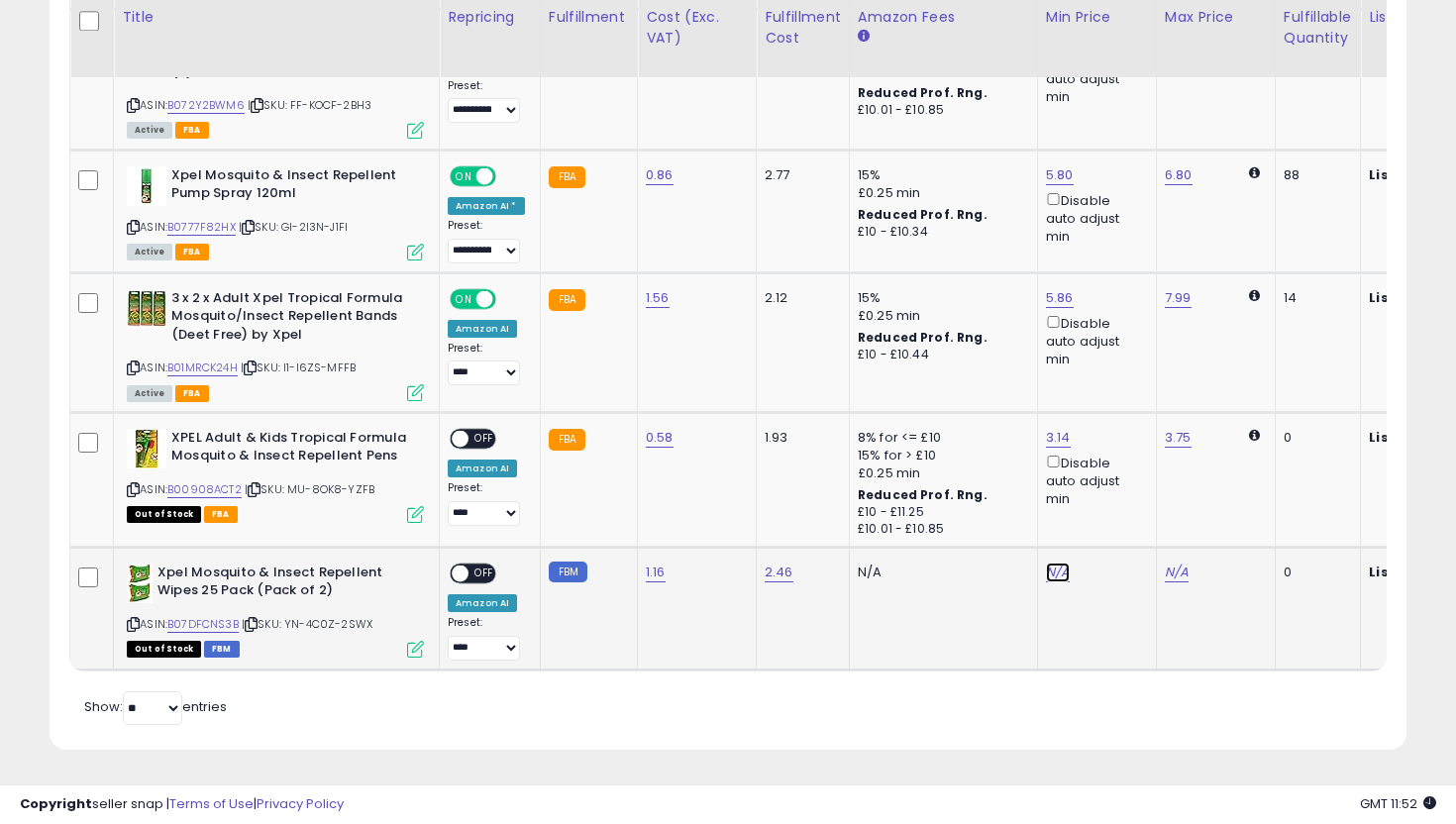 click on "N/A" at bounding box center [1058, 572] 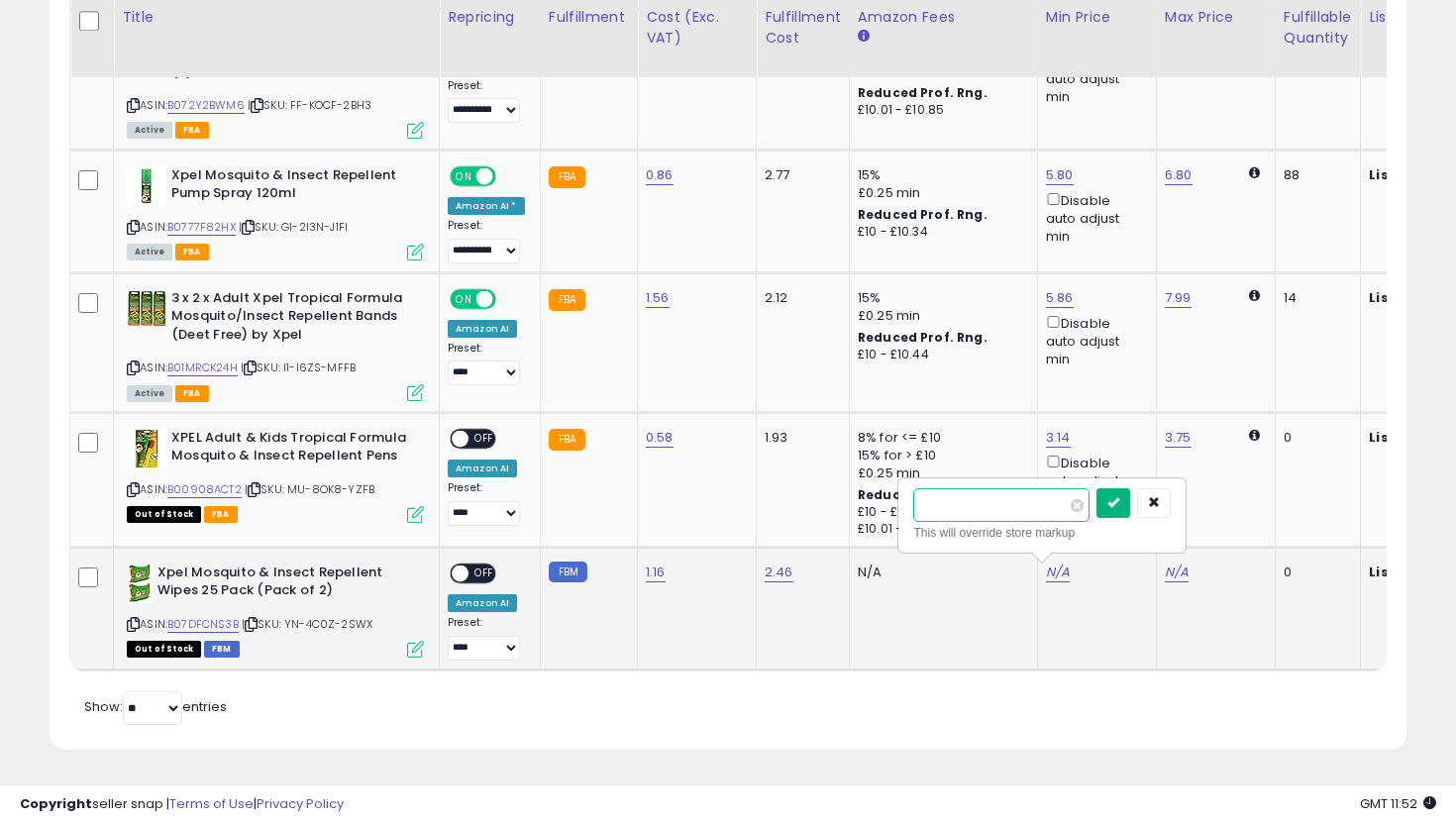 type on "****" 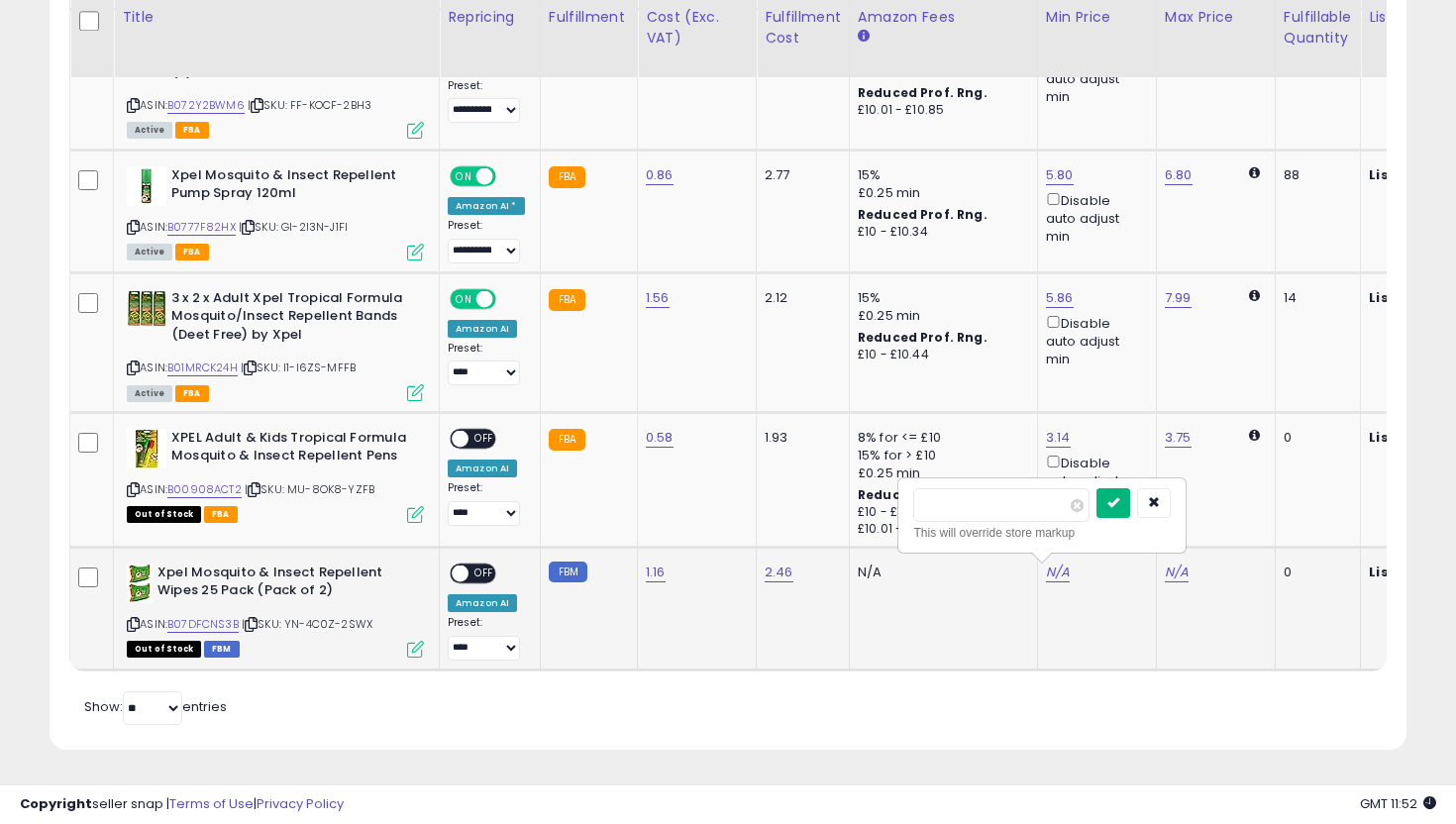 click at bounding box center [1113, 502] 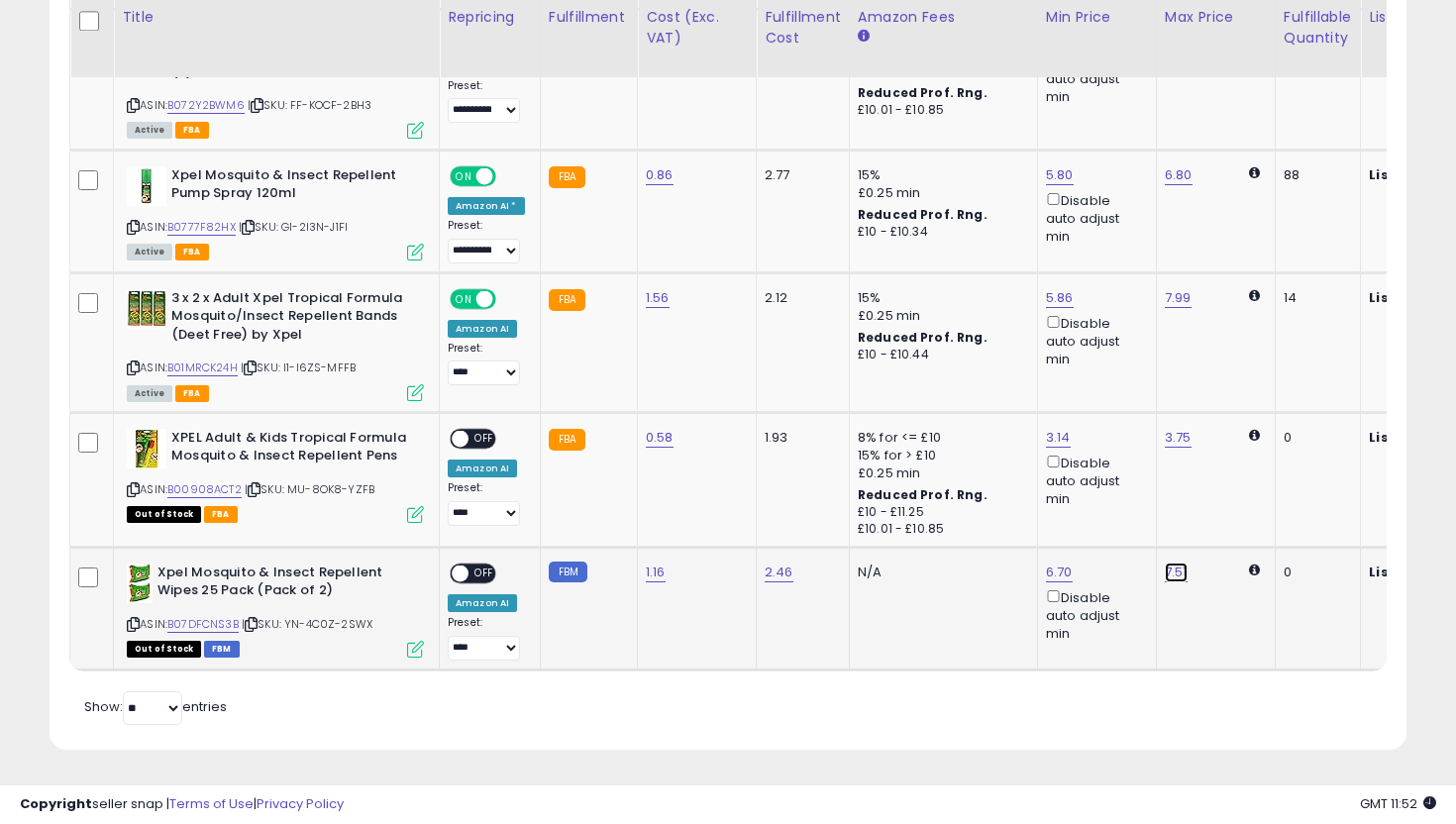 click on "7.51" at bounding box center (1179, -105) 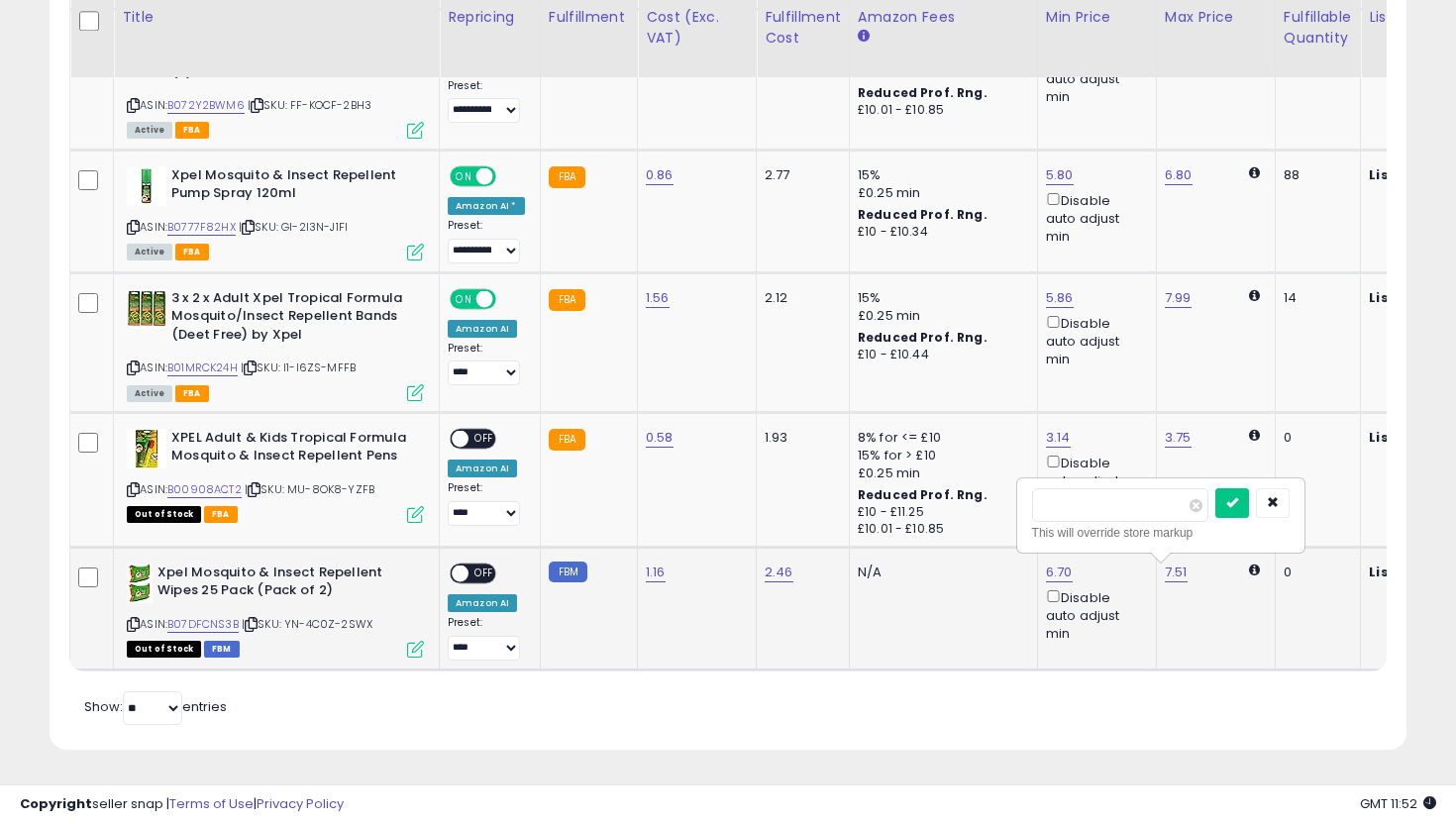 drag, startPoint x: 1153, startPoint y: 496, endPoint x: 1122, endPoint y: 499, distance: 31.144823 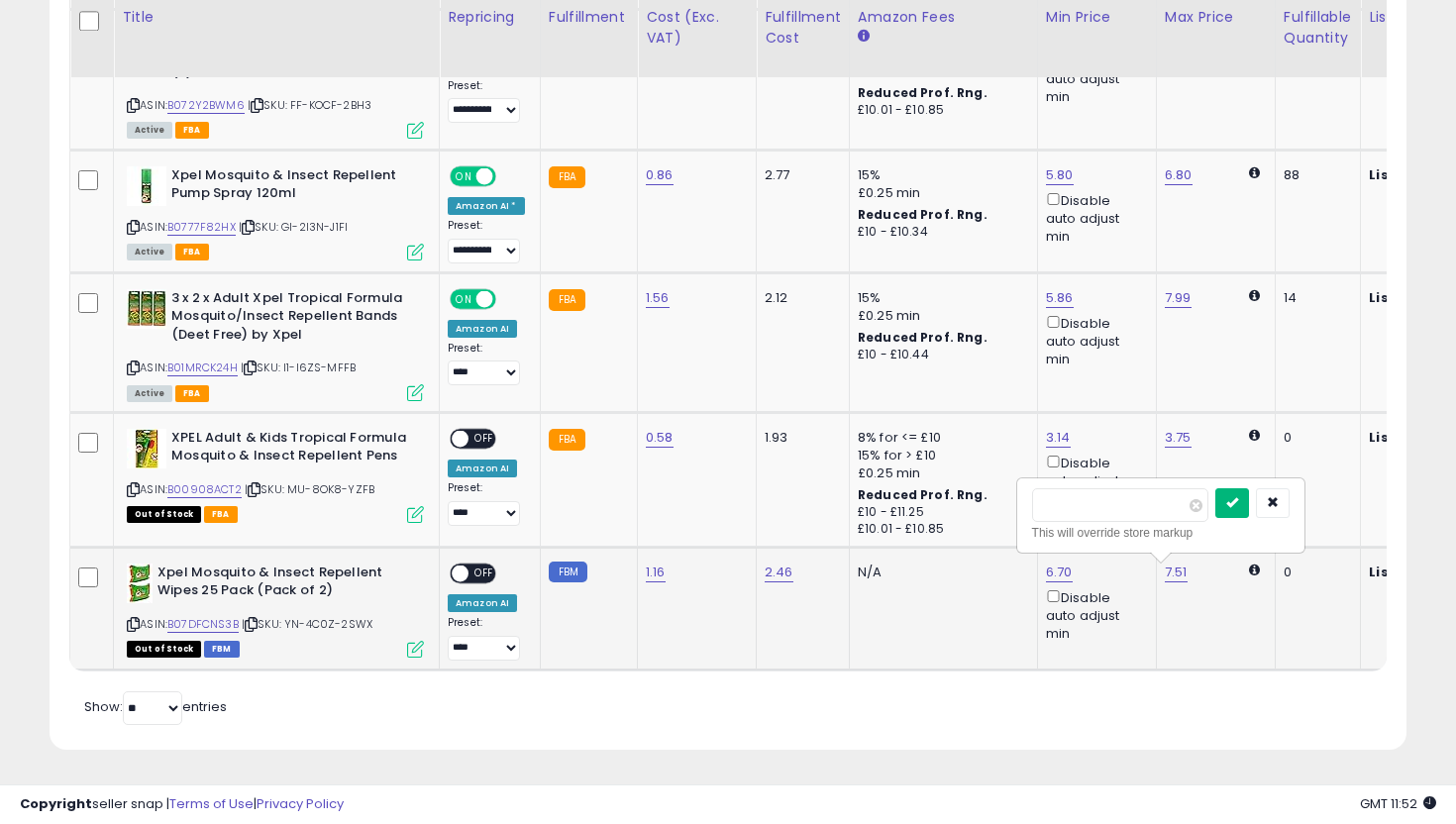 type on "****" 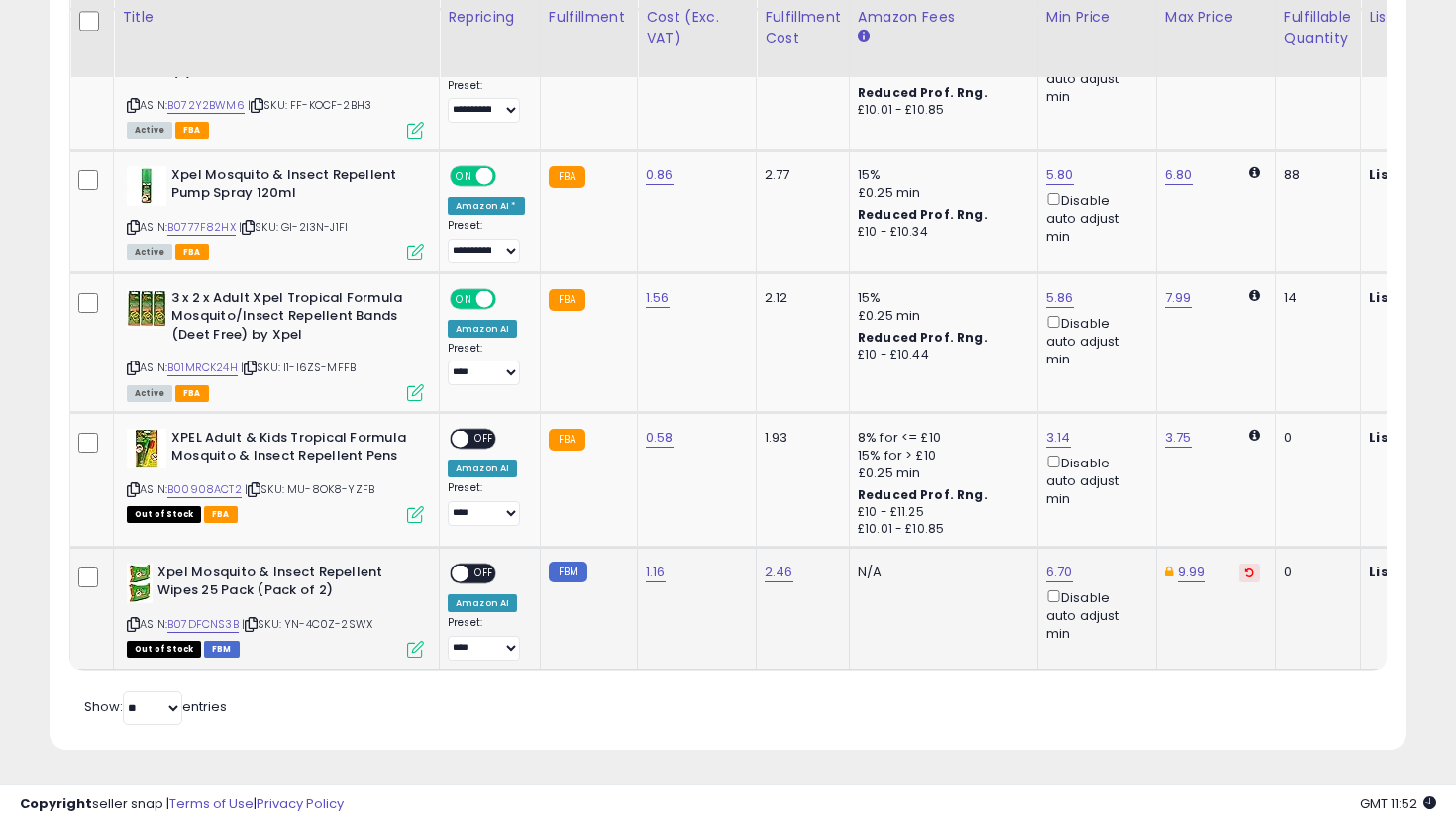 click at bounding box center [415, 649] 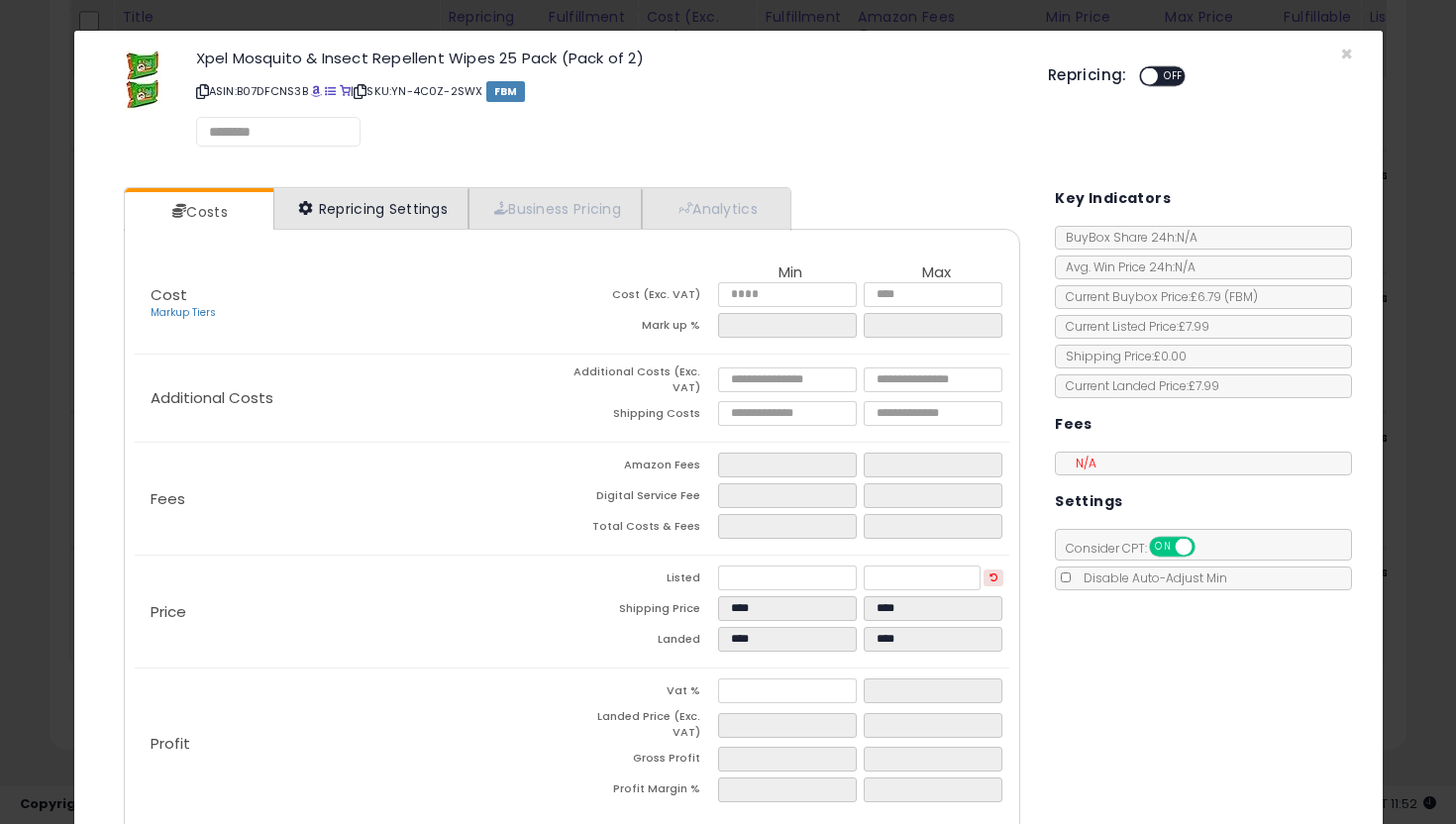 select on "*********" 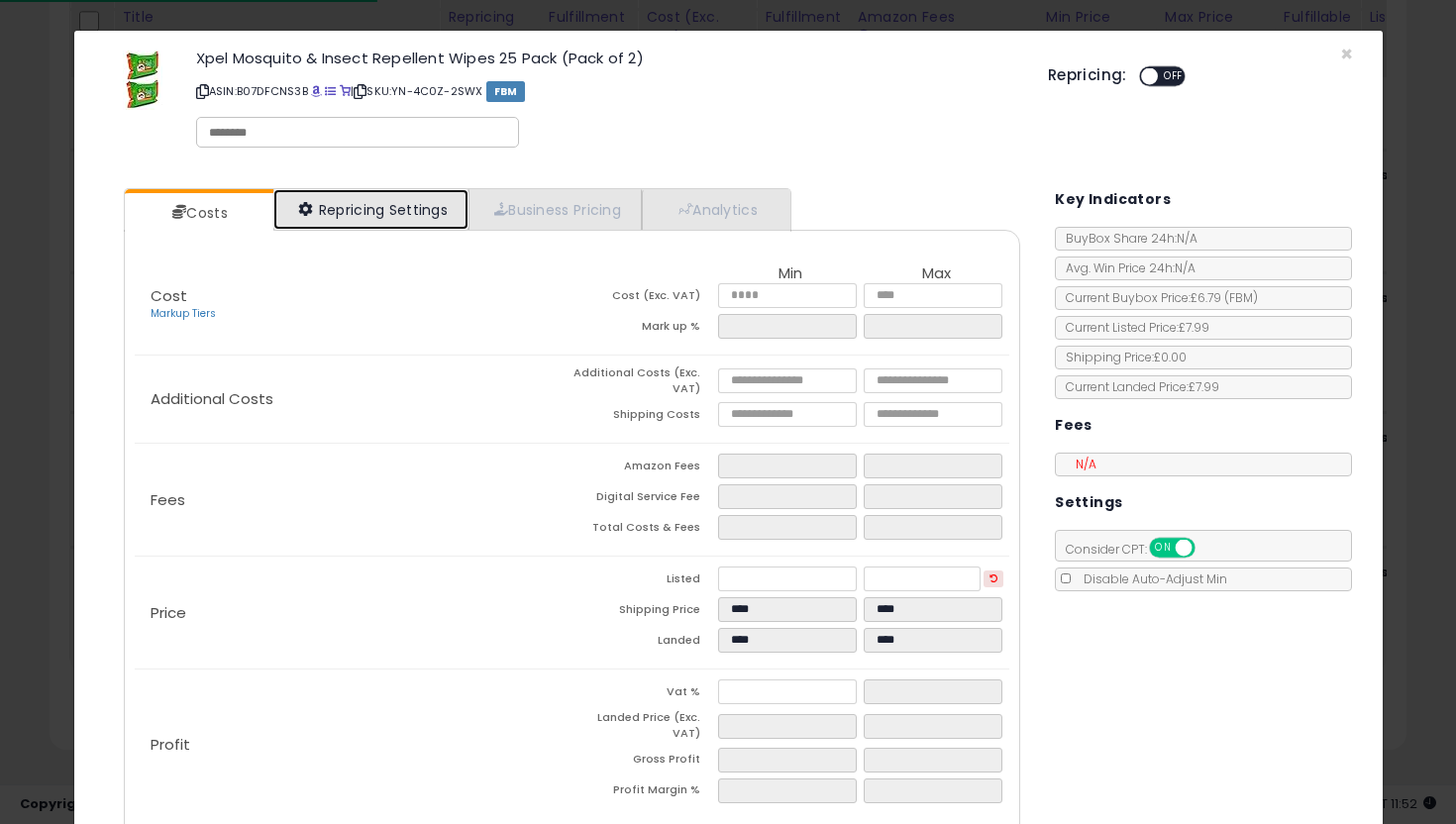 click on "Repricing Settings" at bounding box center [371, 209] 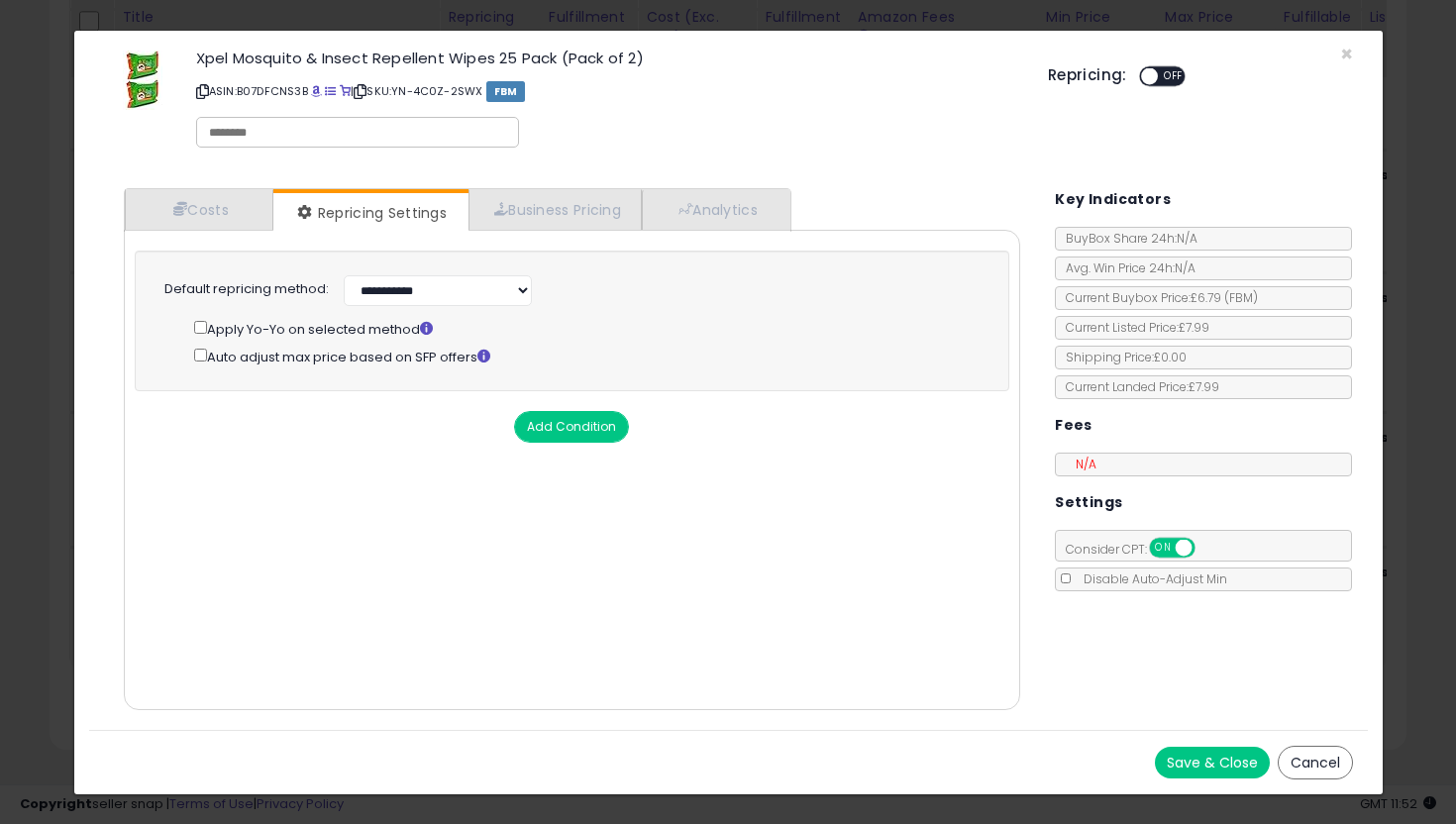 click on "Apply Yo-Yo on selected method" at bounding box center [588, 328] 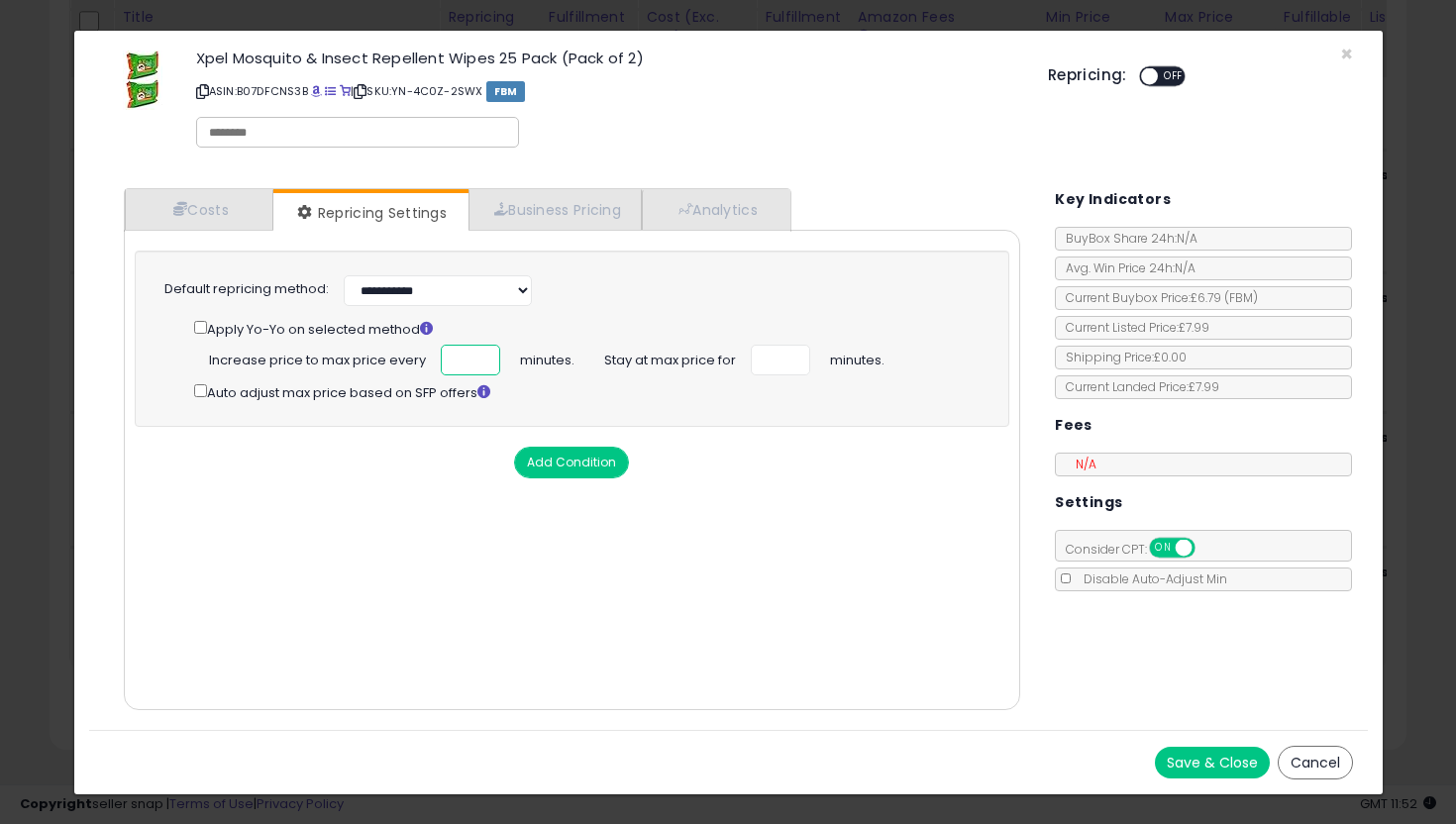 click at bounding box center [470, 360] 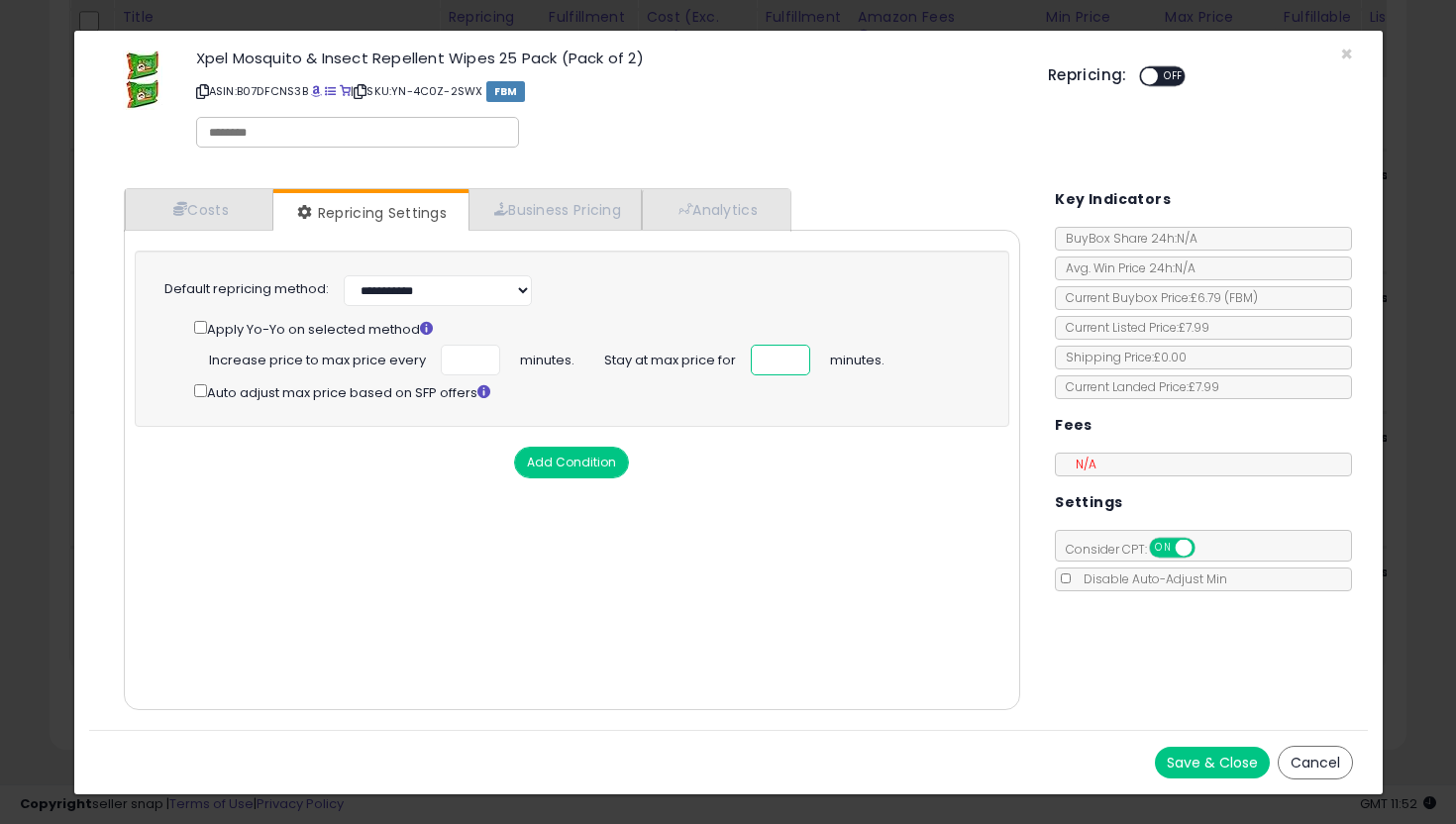 scroll, scrollTop: 0, scrollLeft: 0, axis: both 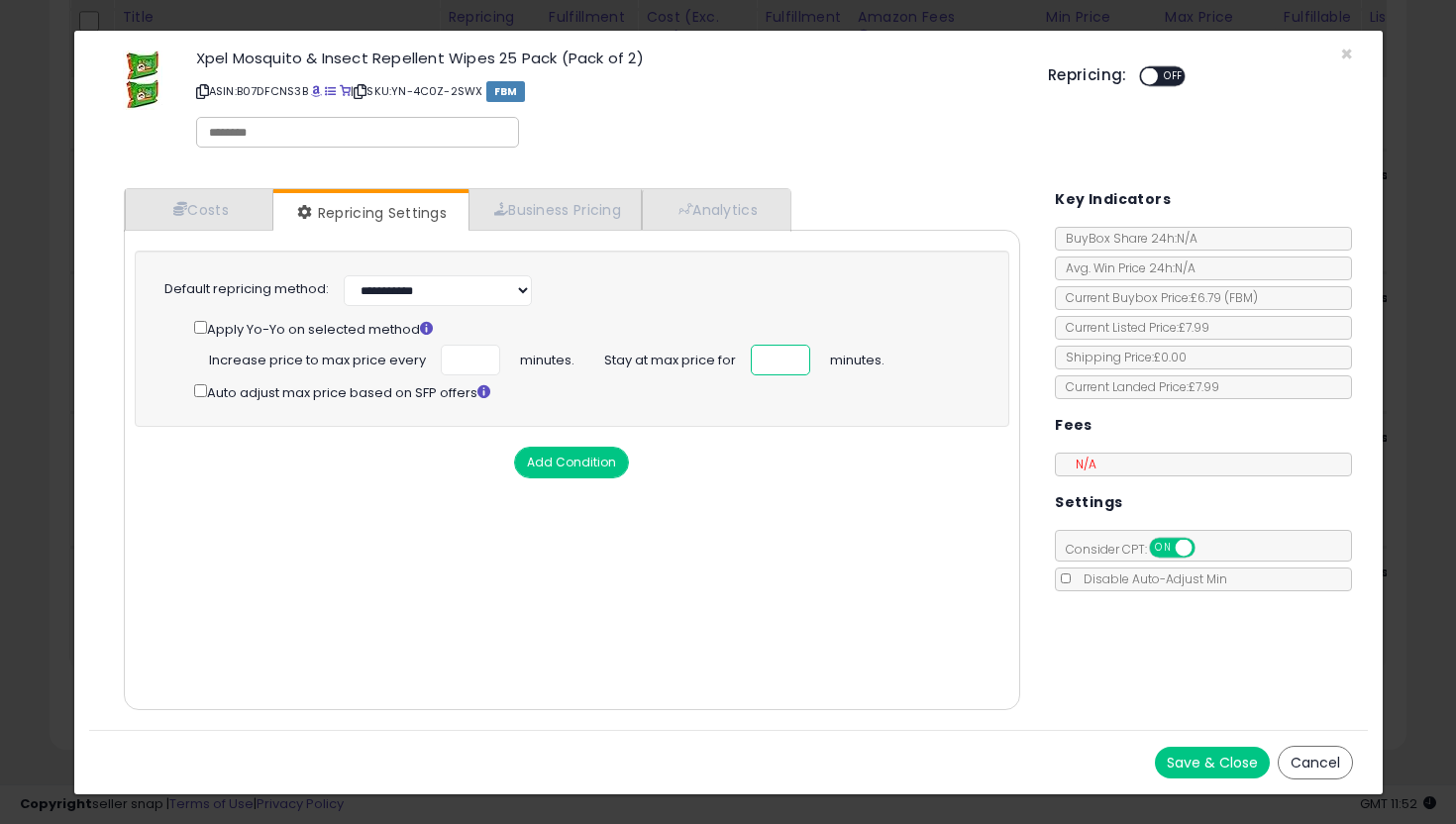 type on "**" 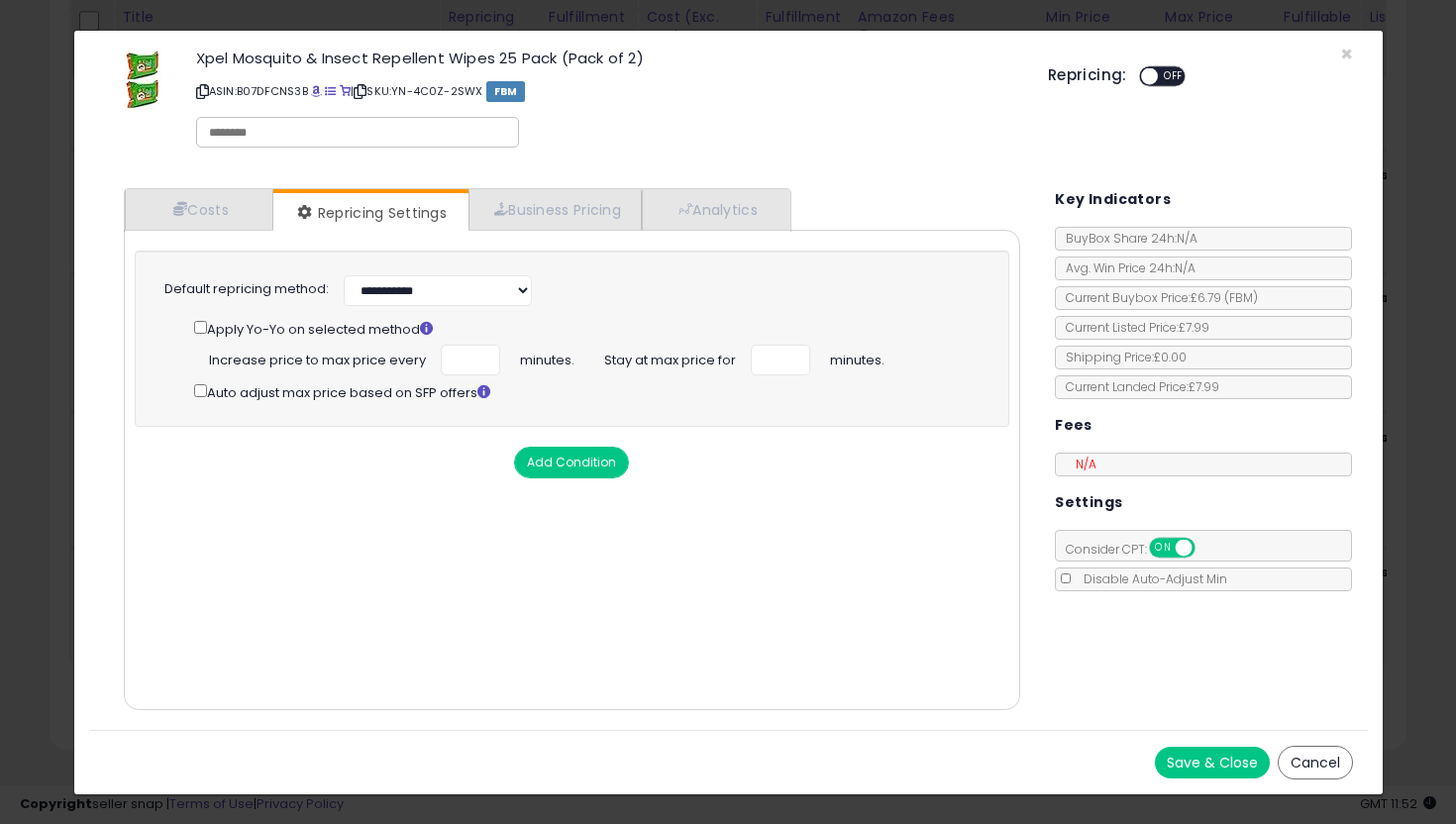 click on "Save & Close" at bounding box center (1212, 763) 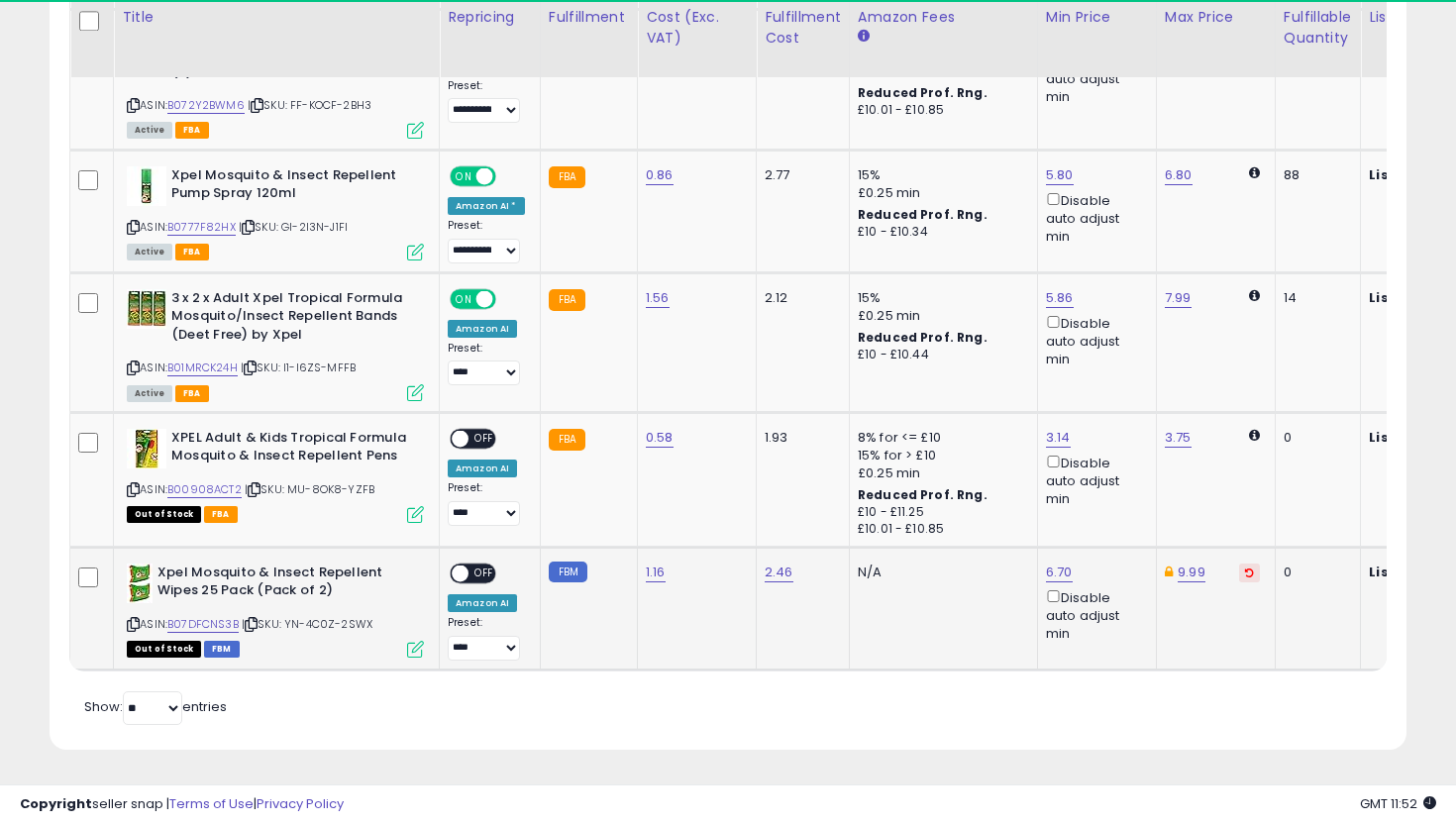 click on "OFF" at bounding box center [484, 572] 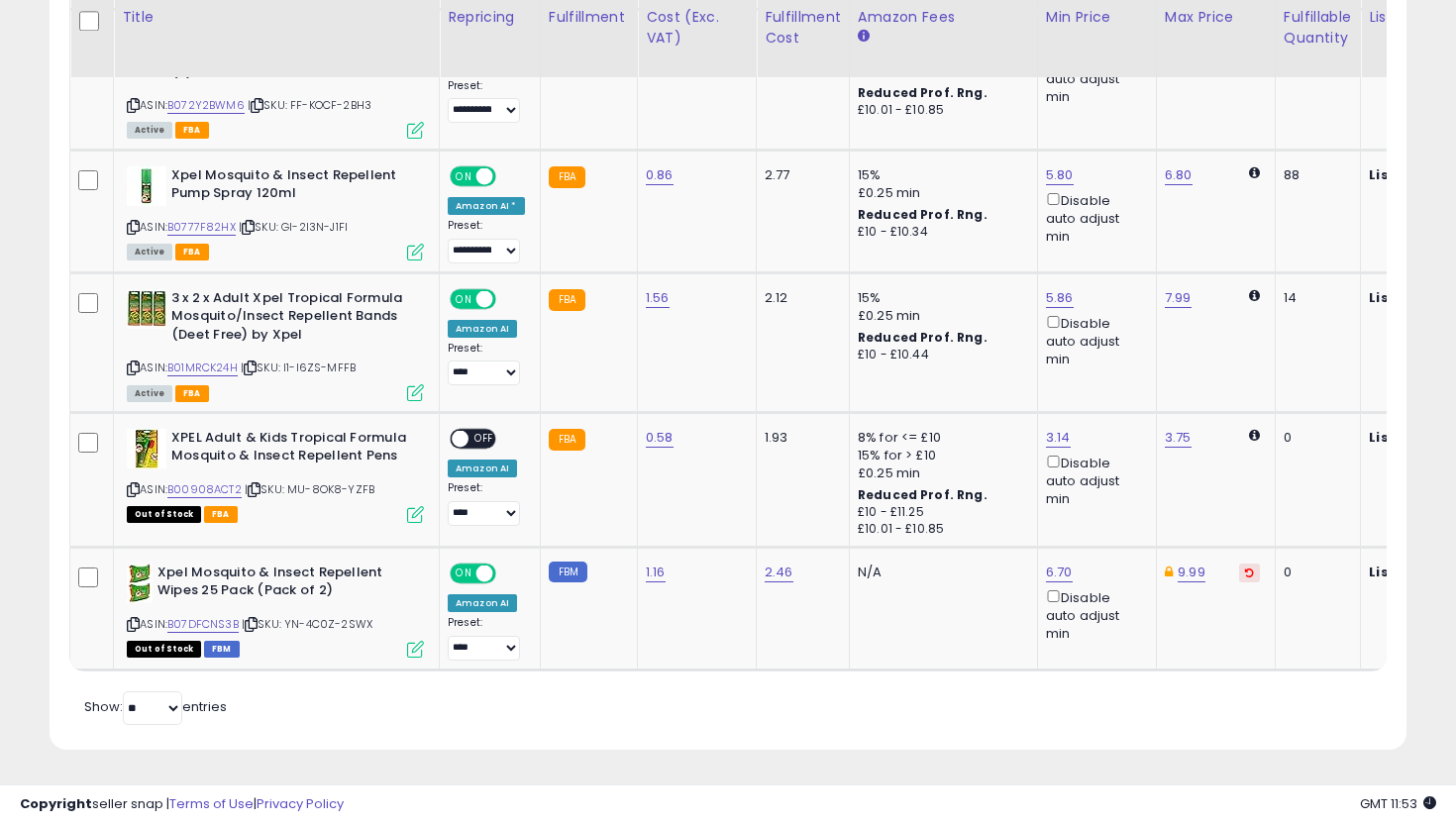 click on "Retrieving listings data..
Displaying 1 to 6 of 6 items
Title
Repricing" at bounding box center [728, 243] 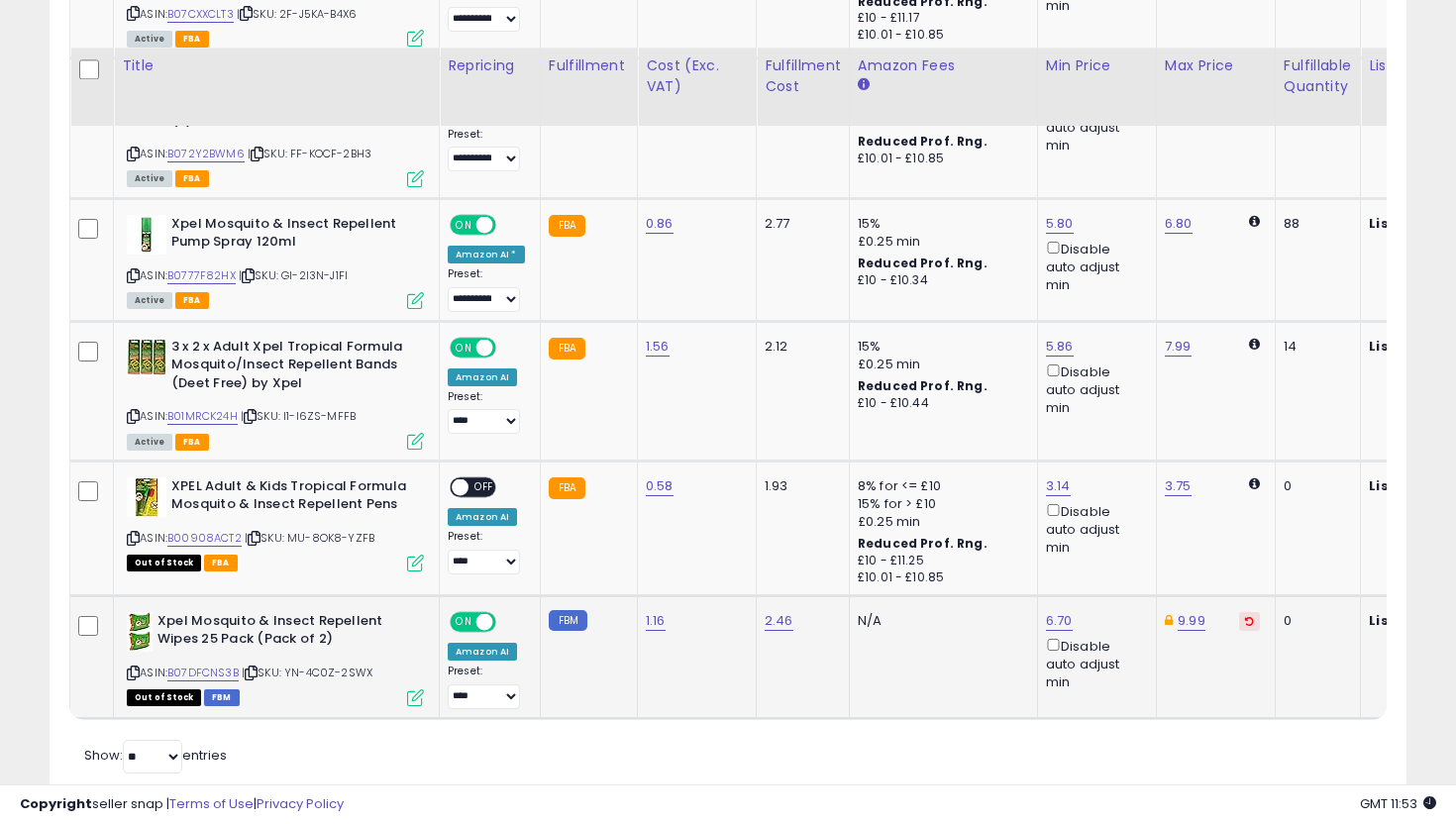 scroll, scrollTop: 1169, scrollLeft: 0, axis: vertical 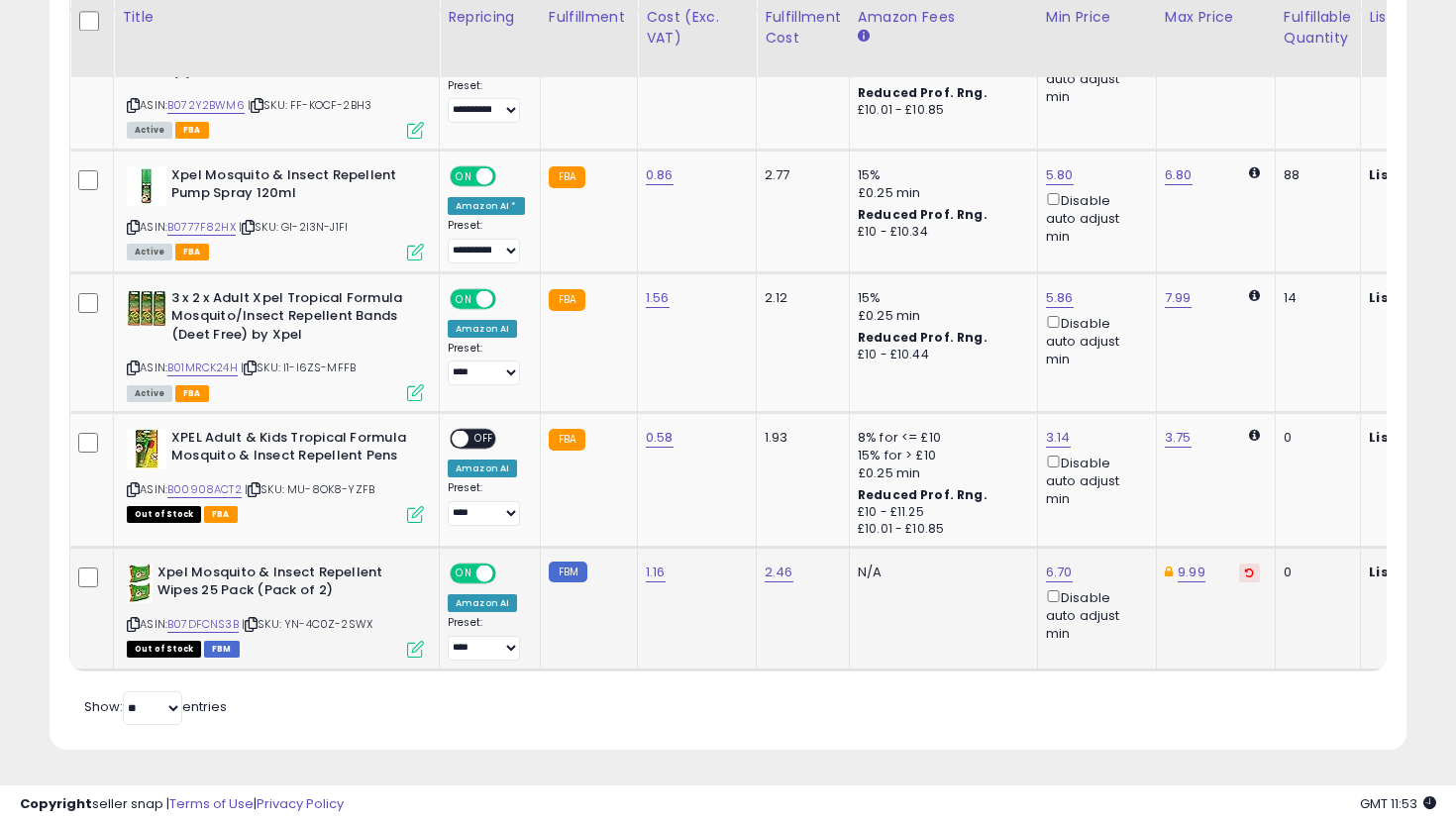 click at bounding box center (415, 649) 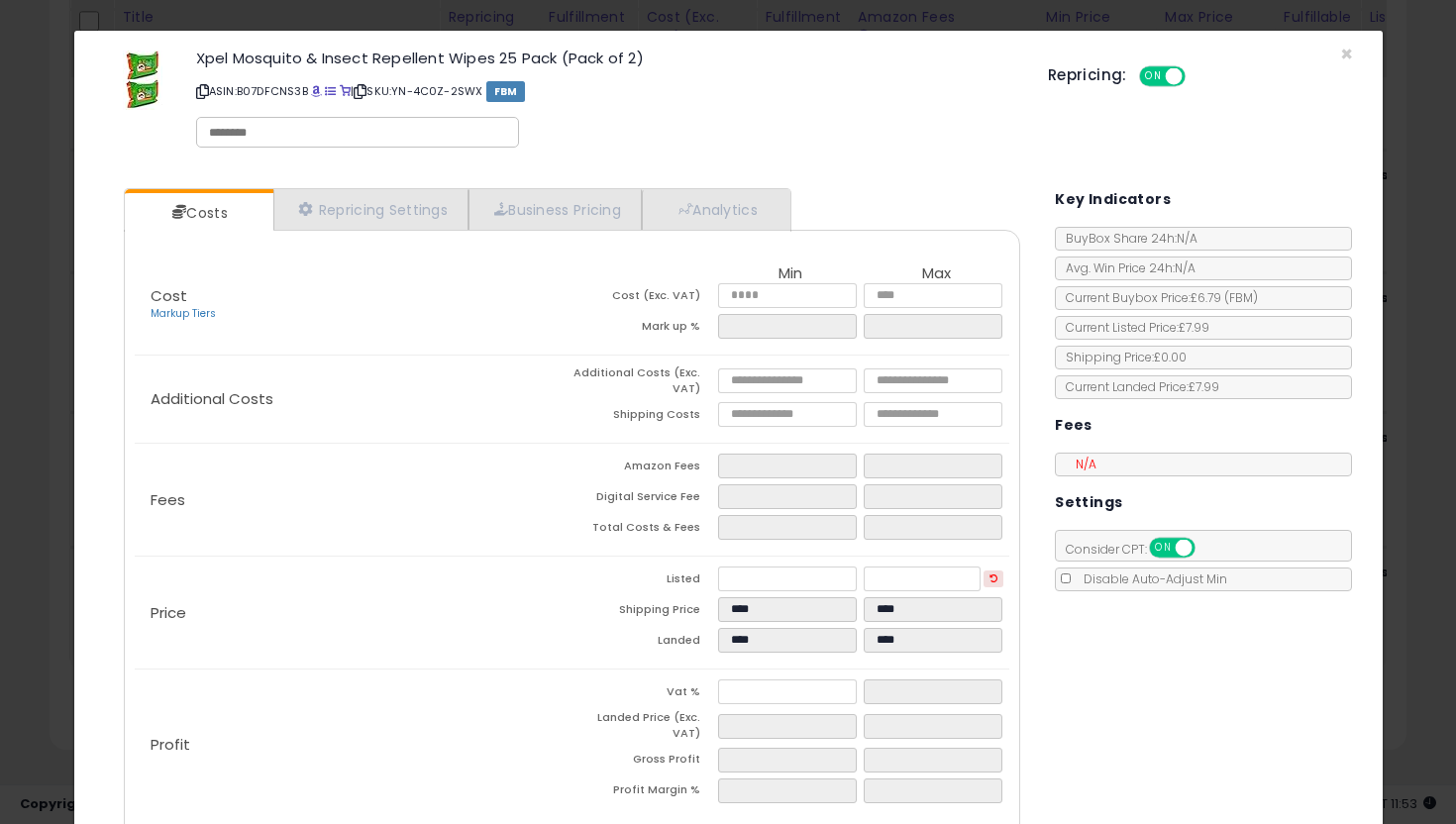 scroll, scrollTop: 99, scrollLeft: 0, axis: vertical 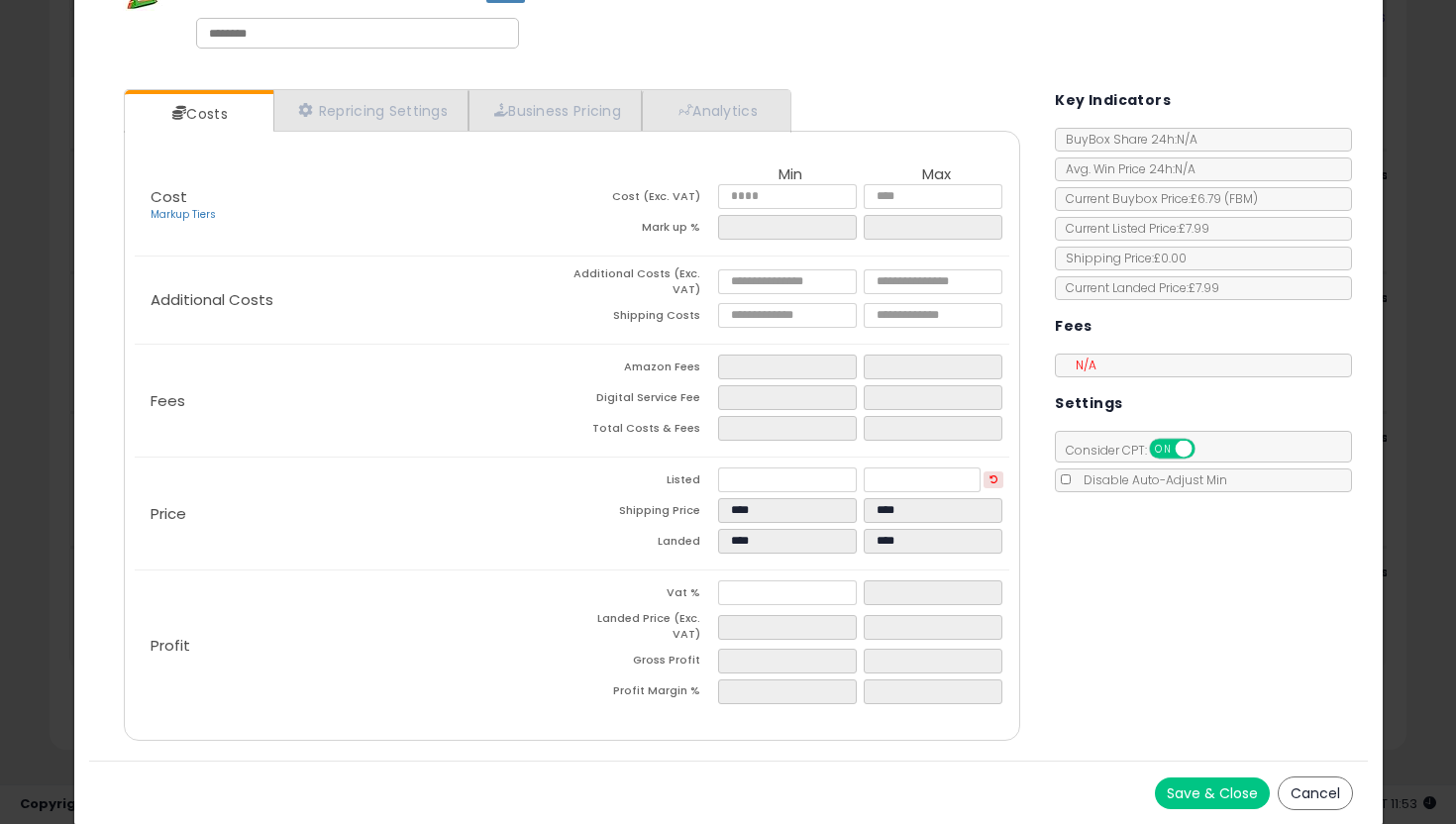 click on "Save & Close" at bounding box center (1212, 793) 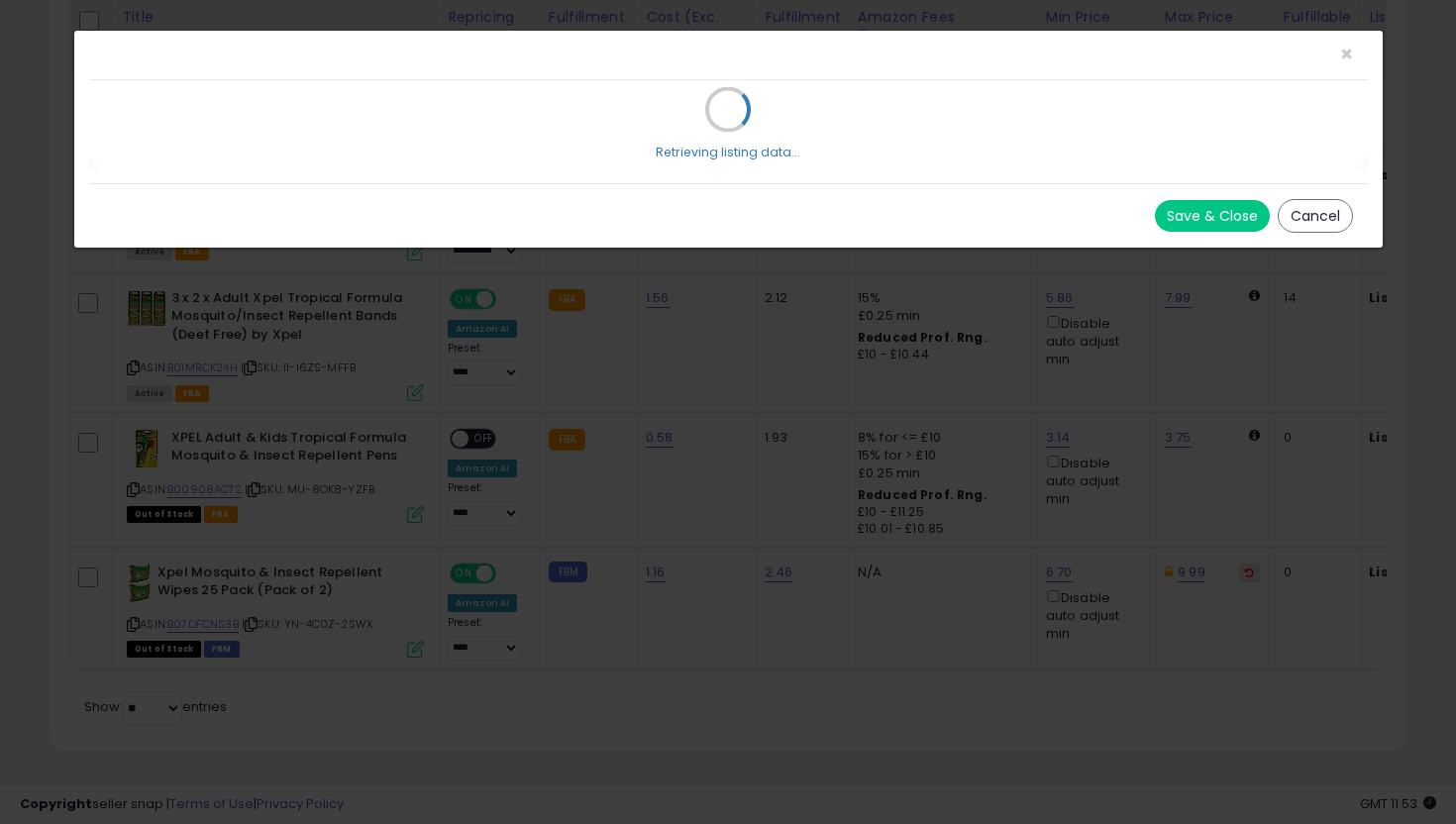 scroll, scrollTop: 0, scrollLeft: 0, axis: both 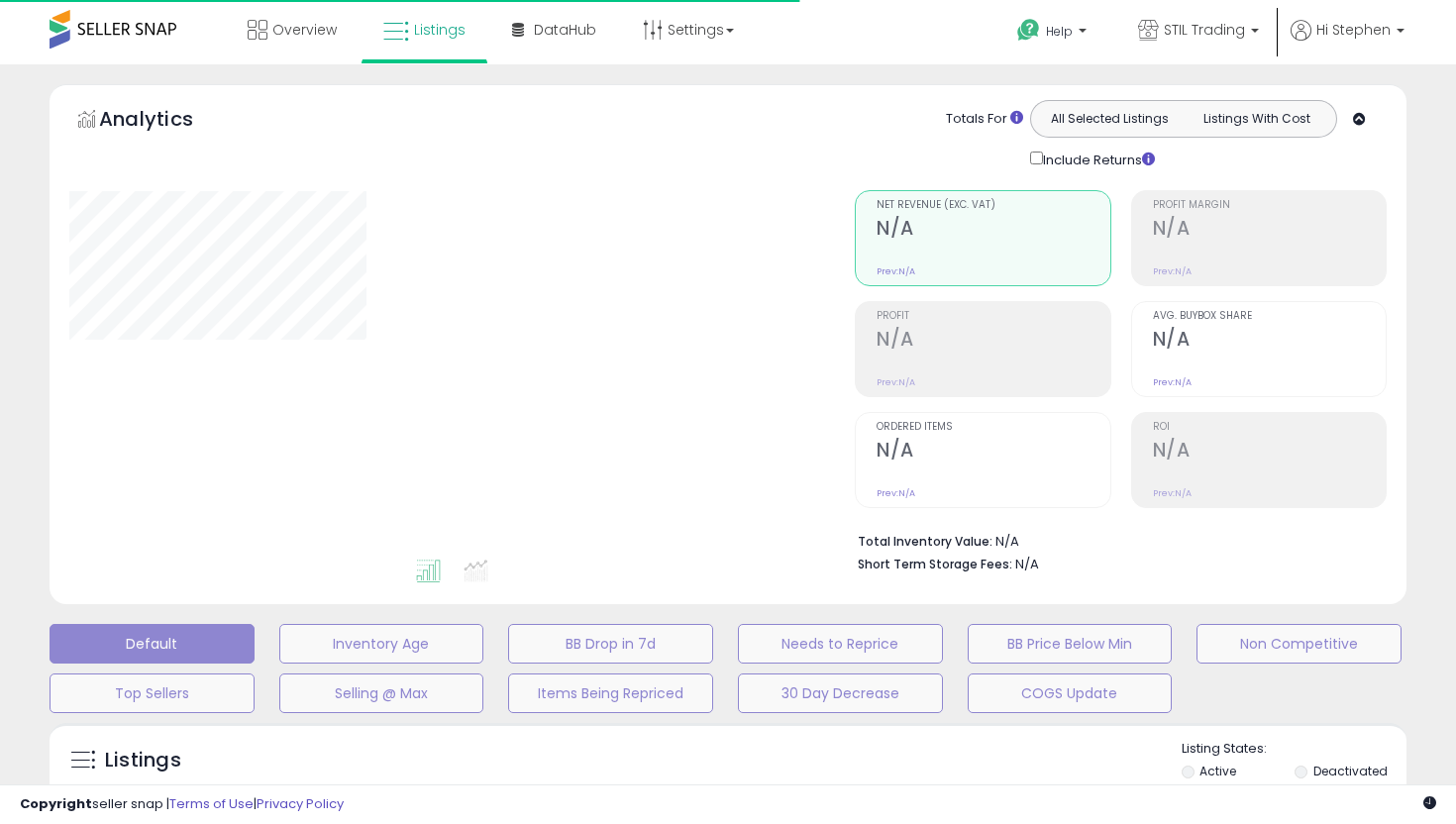 type on "********" 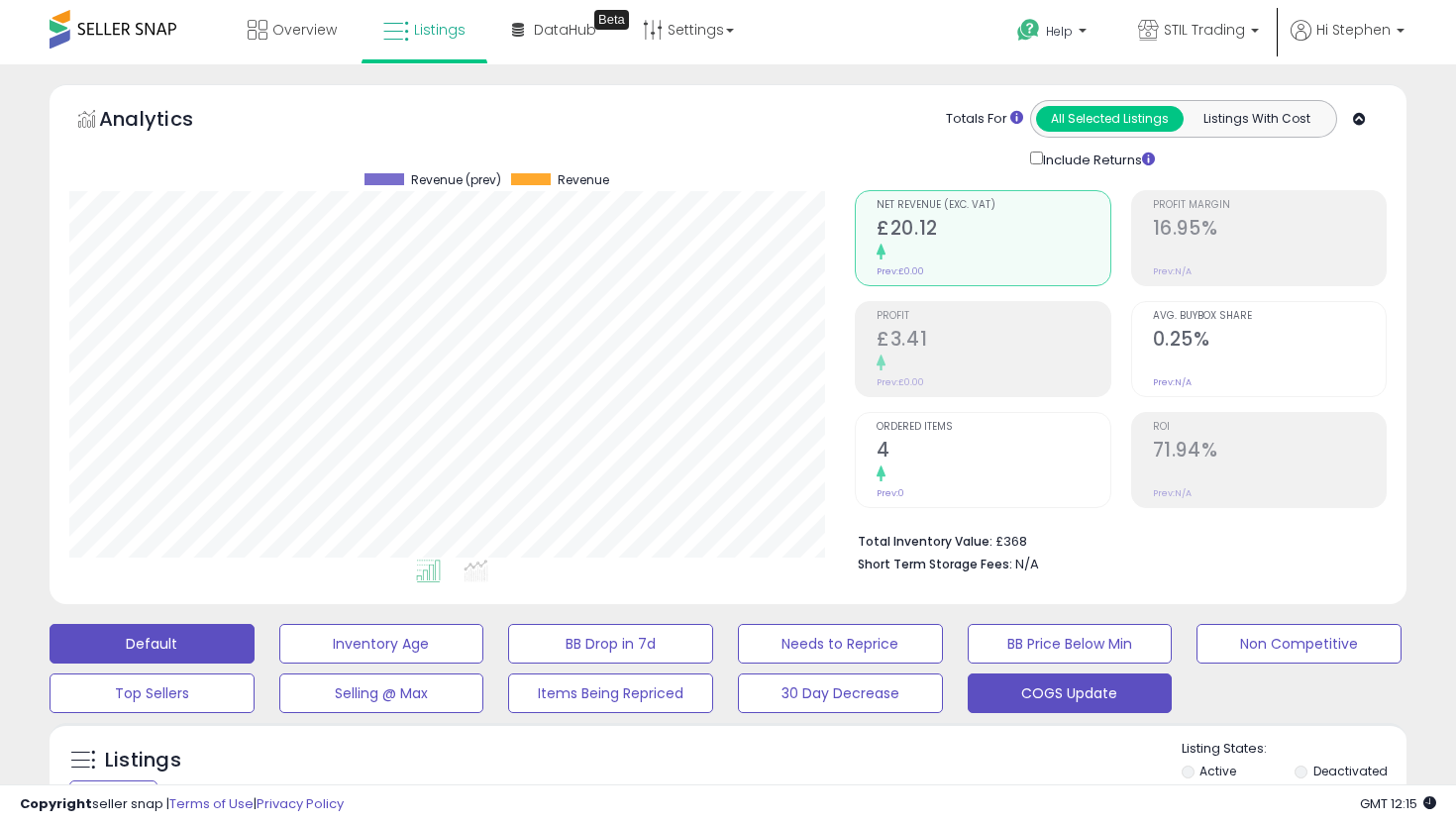 scroll, scrollTop: 989979, scrollLeft: 989690, axis: both 